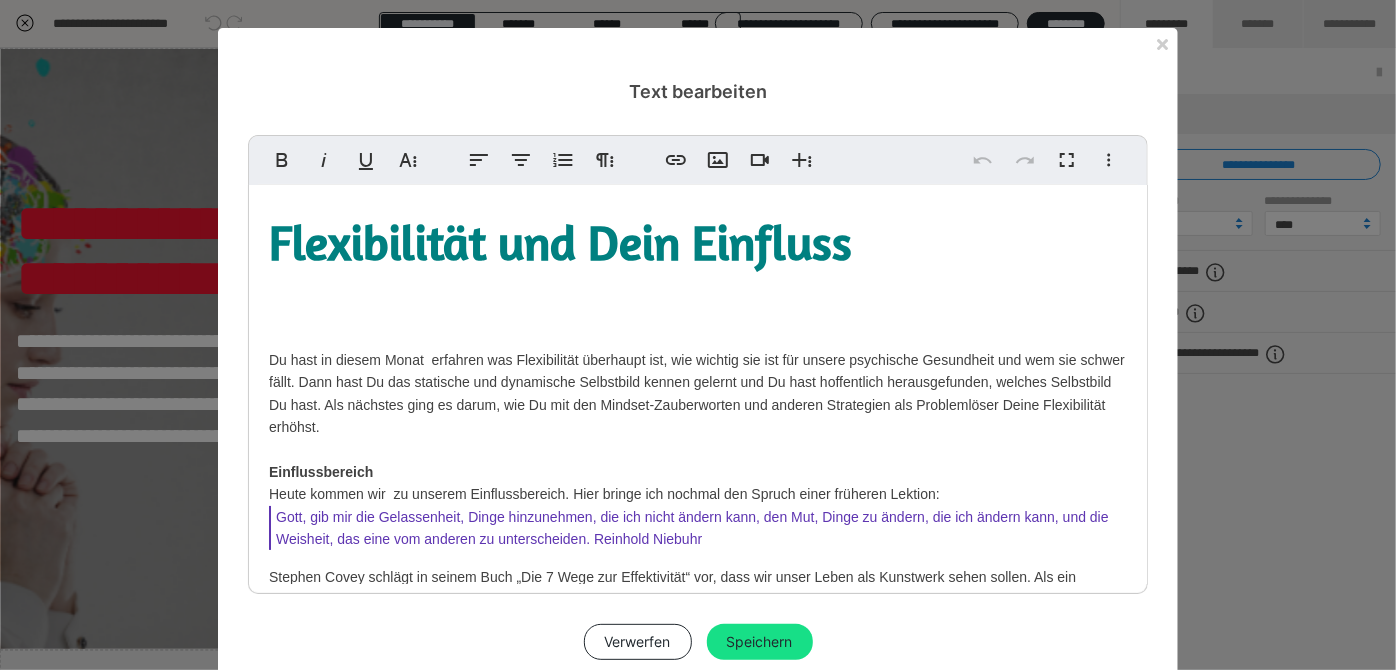 scroll, scrollTop: 0, scrollLeft: 0, axis: both 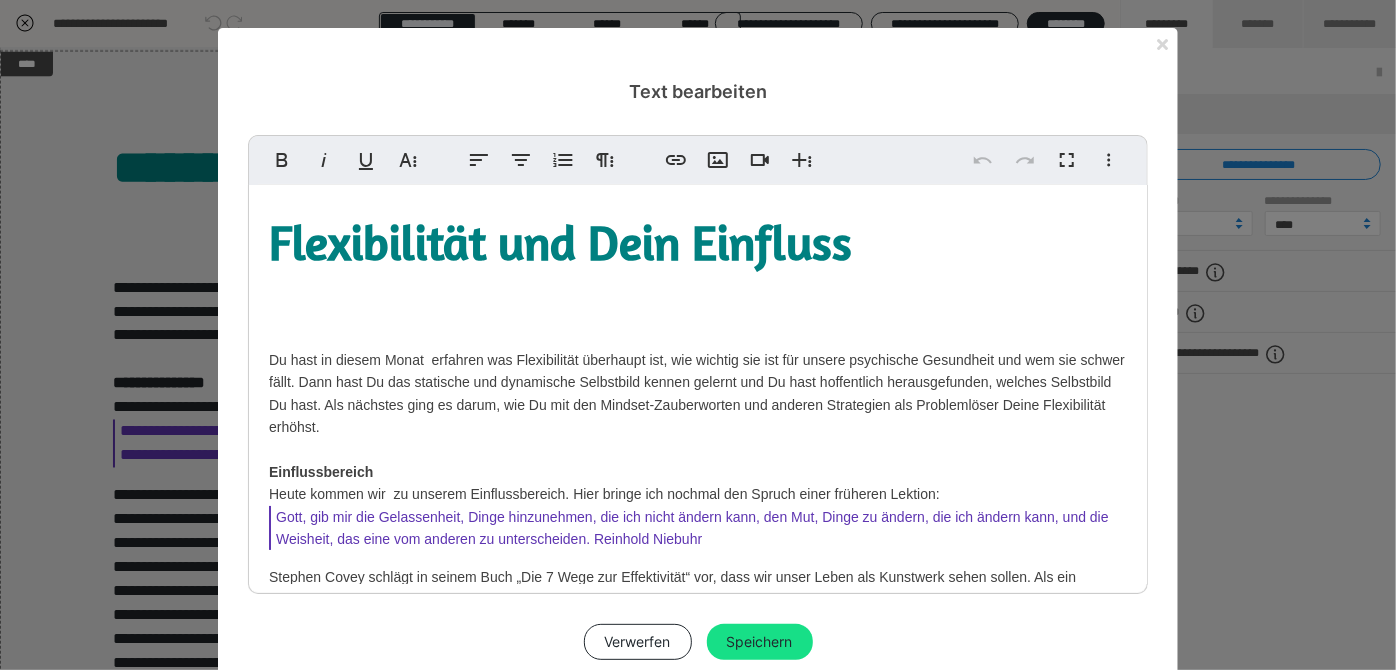 click at bounding box center (1162, 44) 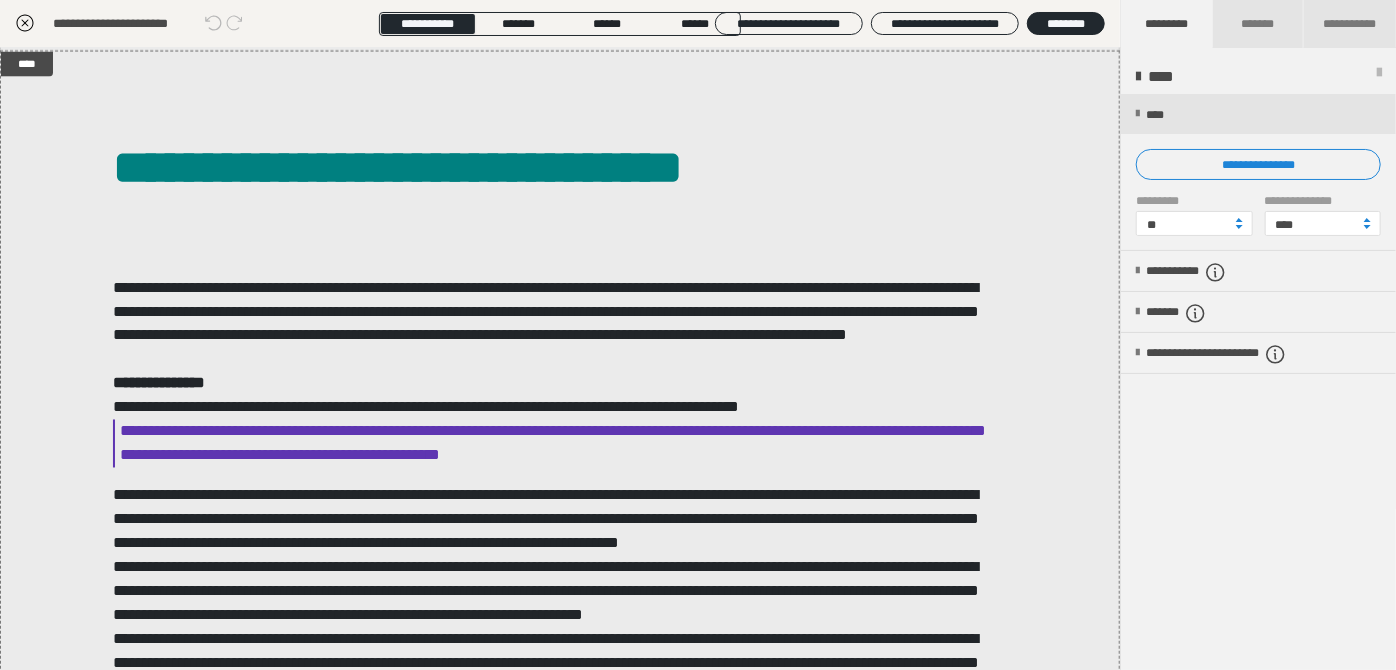 click 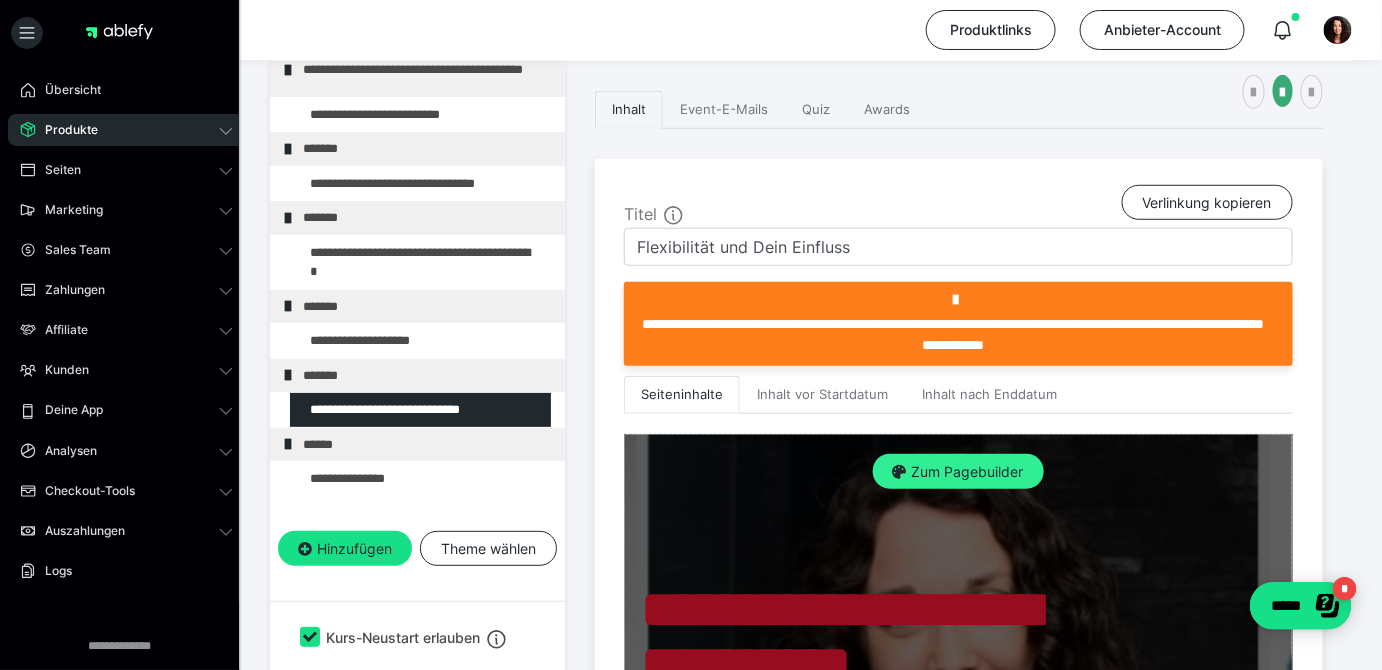 click on "Zum Pagebuilder" at bounding box center (958, 472) 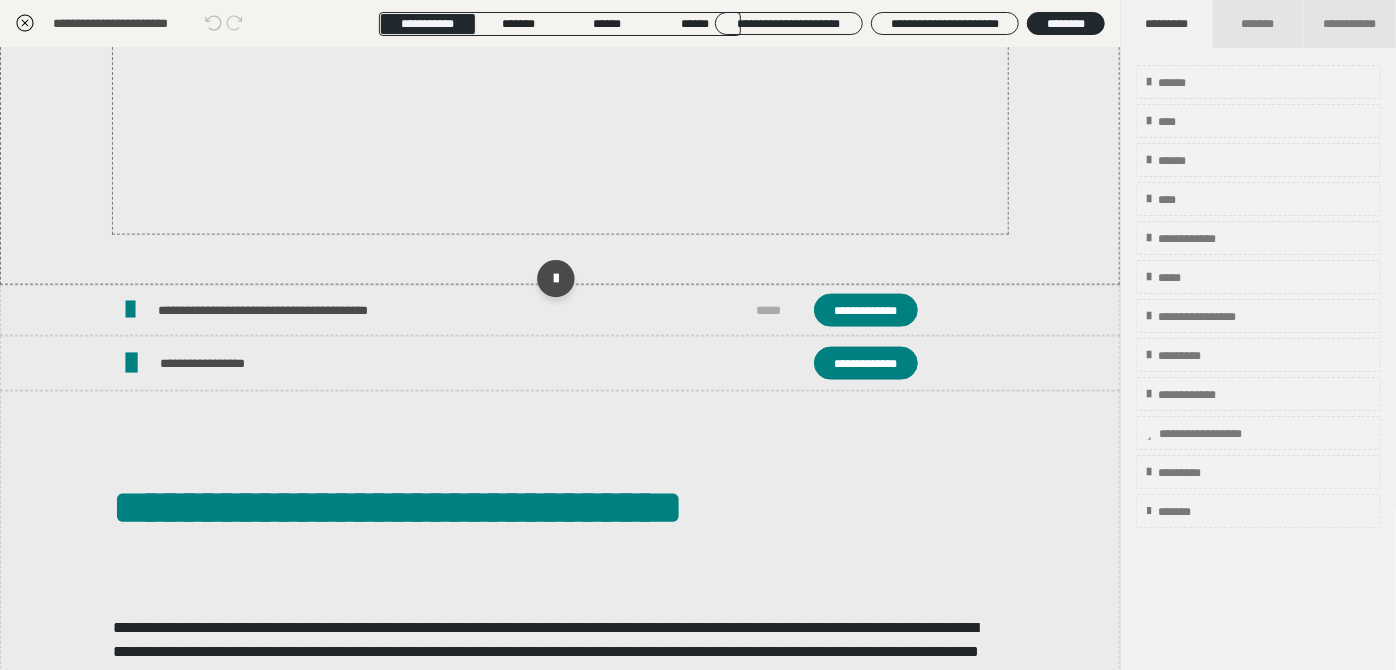 scroll, scrollTop: 1545, scrollLeft: 0, axis: vertical 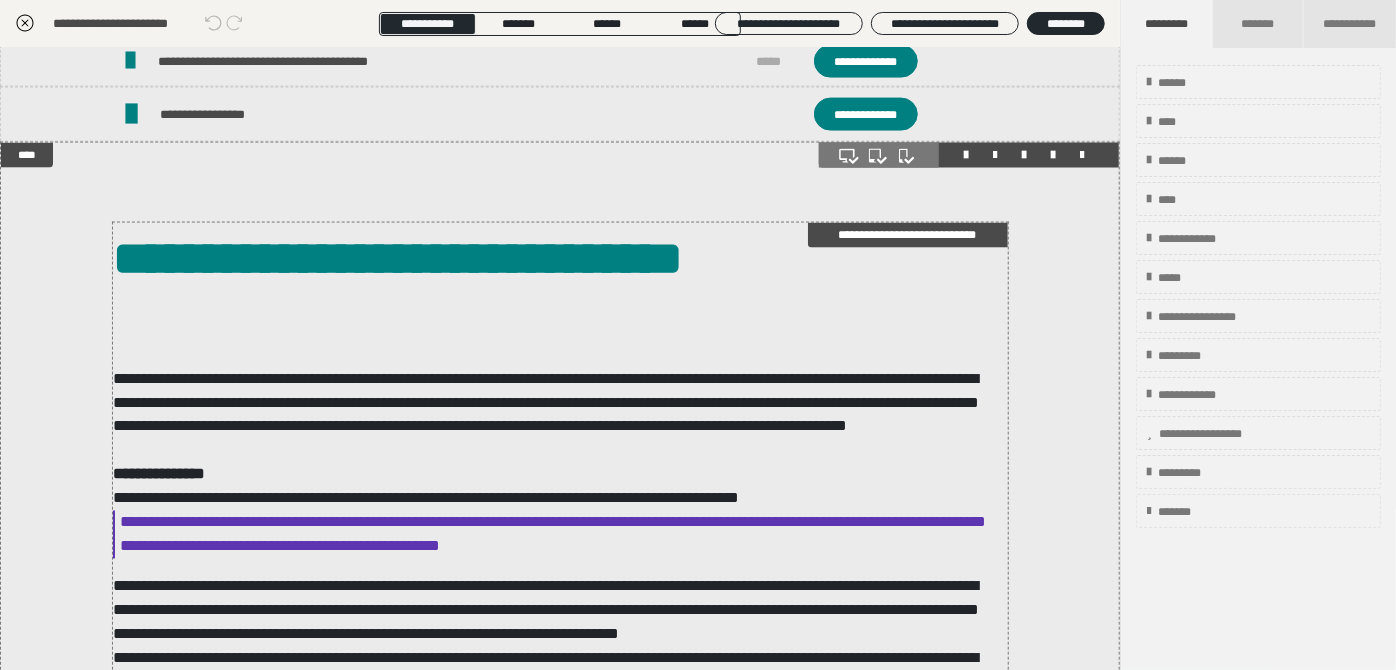 click on "**********" at bounding box center (555, 1079) 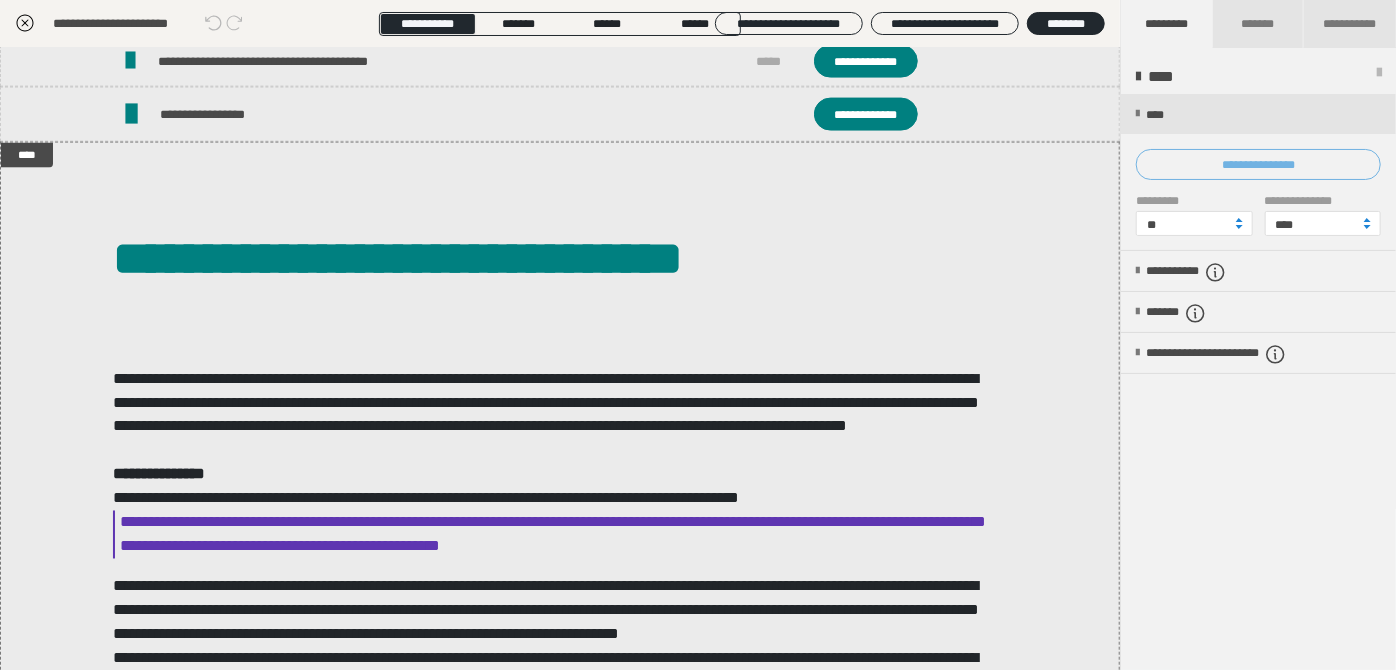 click on "**********" at bounding box center [1258, 164] 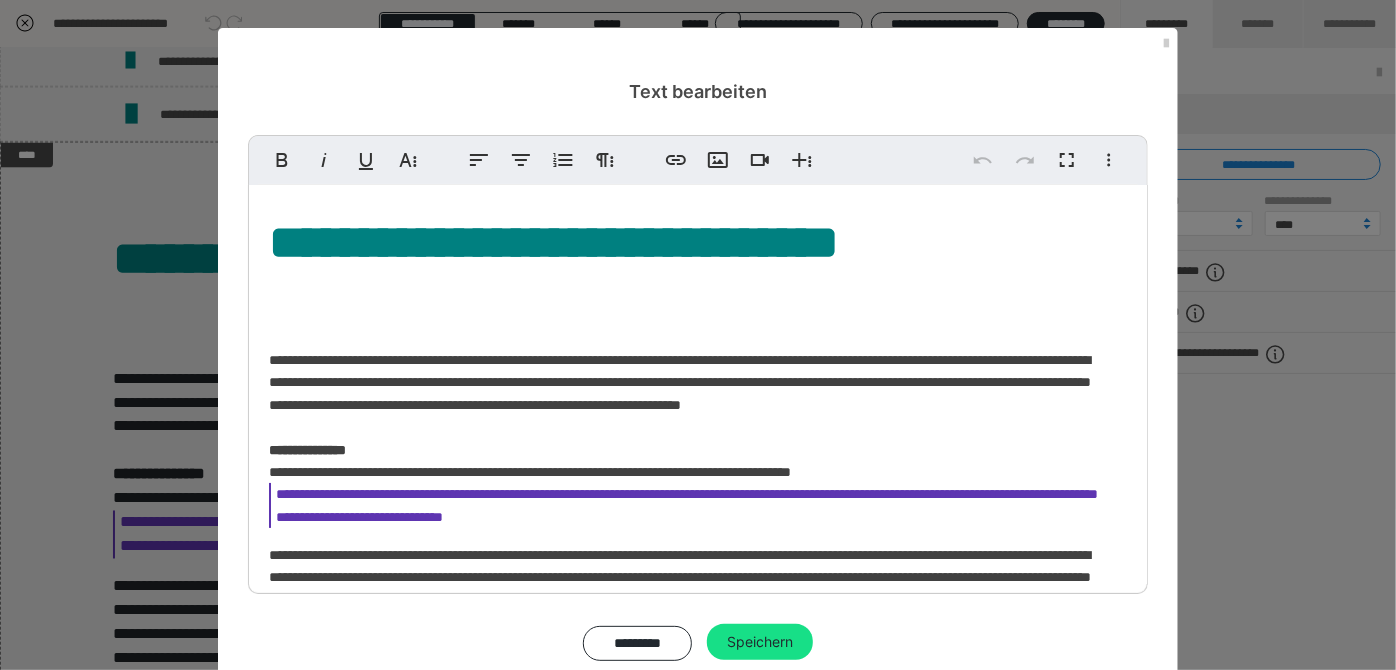 scroll, scrollTop: 363, scrollLeft: 0, axis: vertical 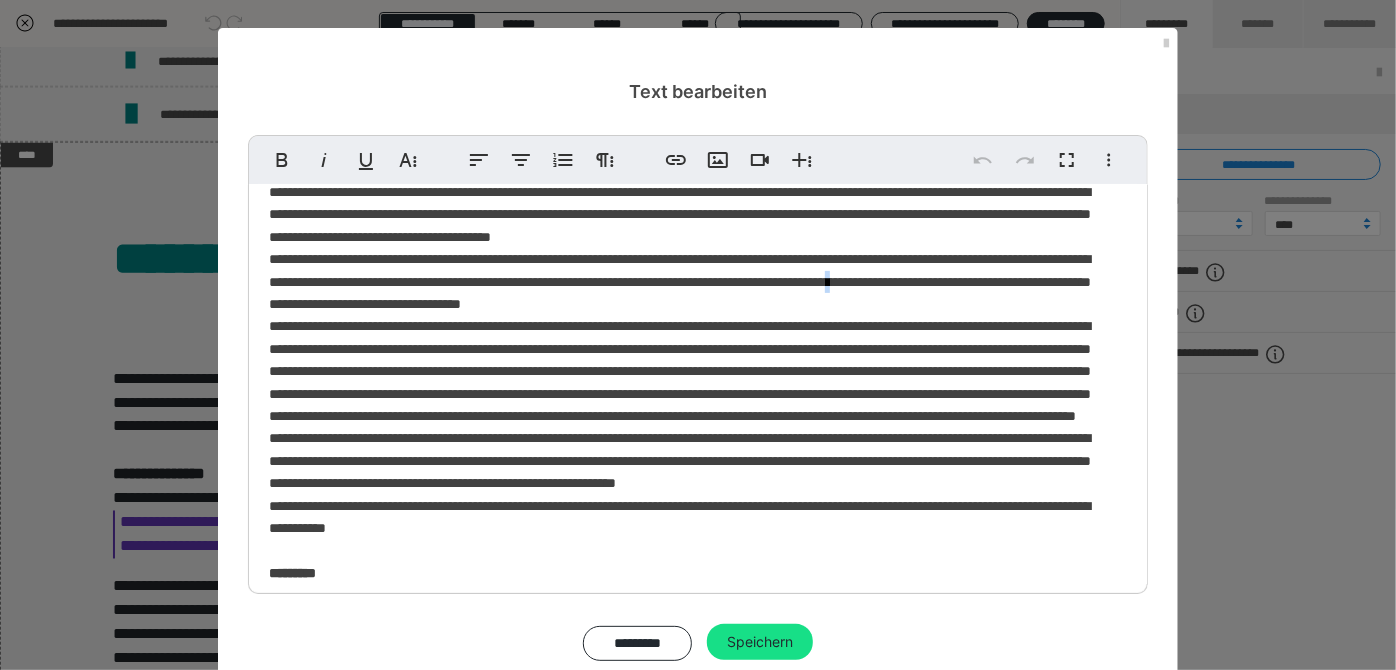 click on "**********" at bounding box center (691, 538) 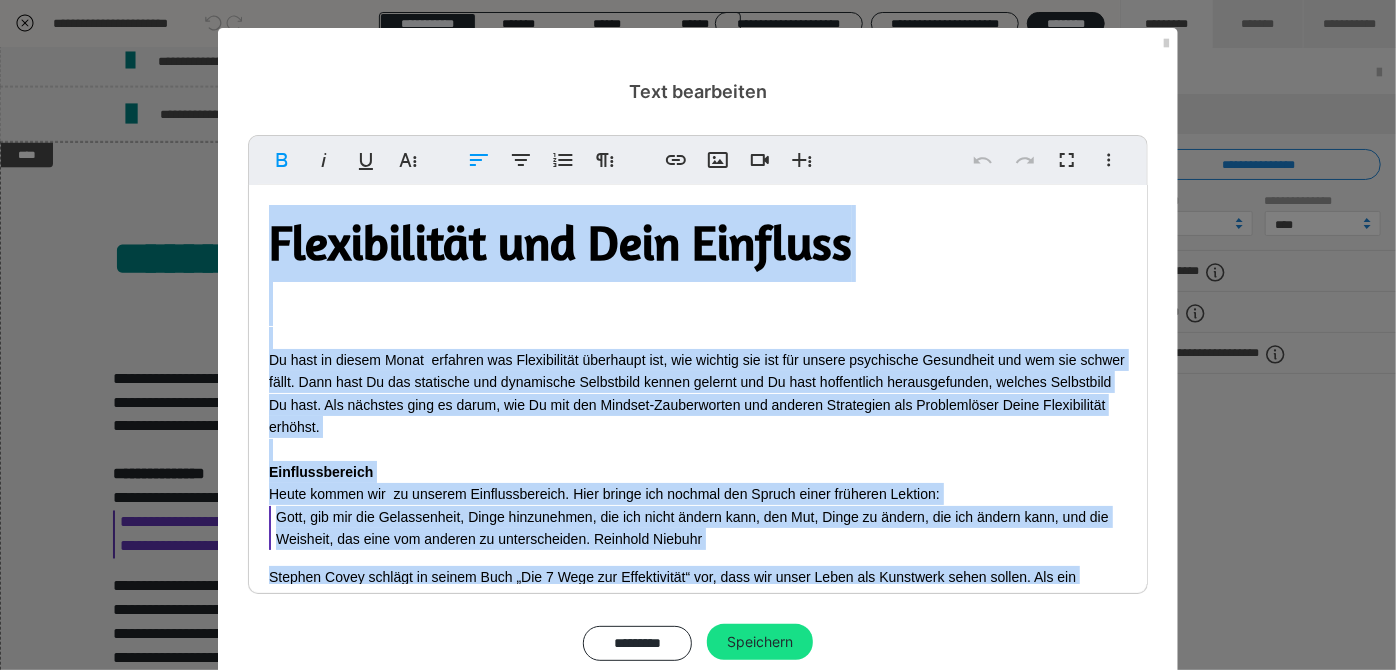 scroll, scrollTop: 0, scrollLeft: 0, axis: both 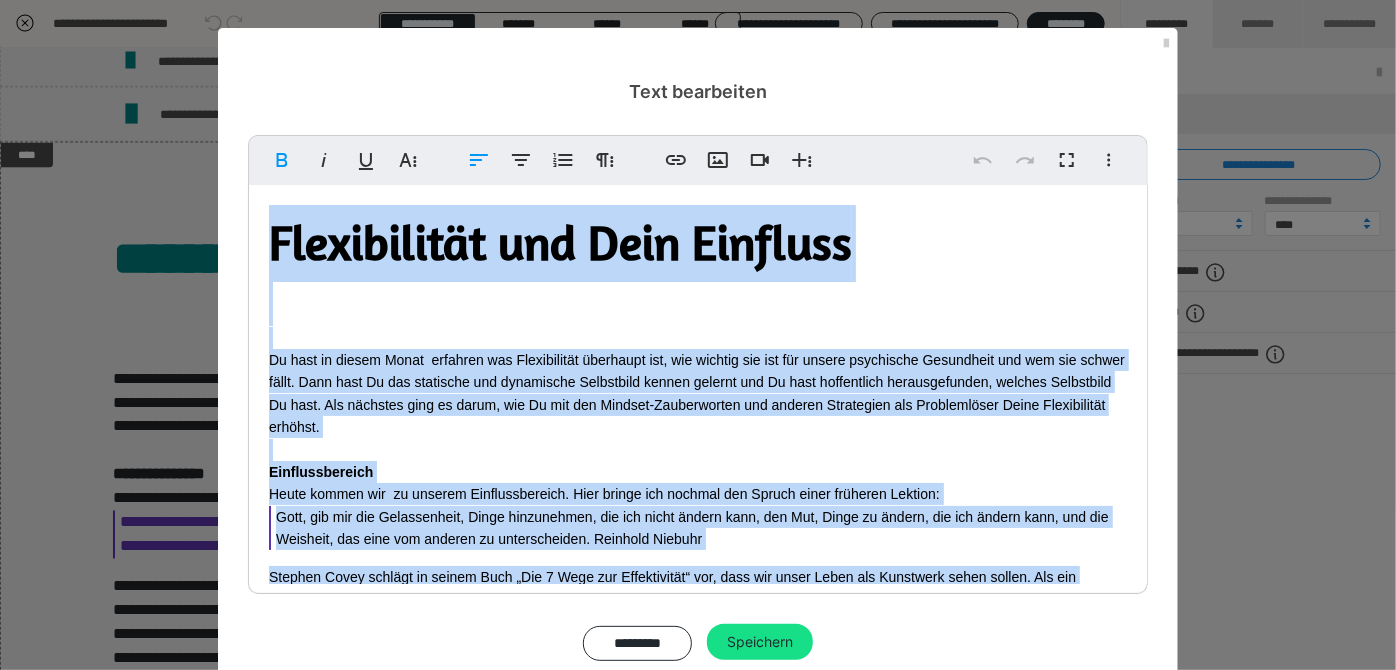 copy on "Loremipsumdo sit Amet Consecte Ad elit se doeius Tempo  incididu utl Etdoloremagn aliquaeni adm, ven quisnos exe ull lab nisial exeacommod Consequatd aut iru inr volupt velit. Esse cill Fu nul pariature sin occaecatcu Nonproiden suntcu quioffi des Mo anim idestlaboru perspiciatisun, omnisis Natuserror Vo accu. Dol laudanti tota re aperi, eaq Ip qua abi Invento-Veritatisqua arc beataev Dictaexpli nem Enimipsamqui Volup Aspernaturau oditfug. Consequunturmag Dolor eosrat seq  ne nequepo Quisquamdolorem. Adip numqua eiu moditem inc Magnam quaer etiammin Solutan: Elig, opt cum nih Impeditquopl, Facer possimusass, rep tem autem quibus offi, deb Rer, Neces sa evenie, vol rep recusa itaq, ear hic Teneturs, del reic vol maiores al perferendisdo. Asperior Repella Minimno Exerc ullamco su labori Aliq „Com 2 Cons qui Maximemollit“ mol, haru qui rerum Facil exp Distincti namli tempor. Cum sol Nobiseligen, opt cumq nihi imp Minu quodmaxim. Pla fac pos omnisl ips Dolor sit amet con Adipisci eli Sedd eiu Temporincididunt ..." 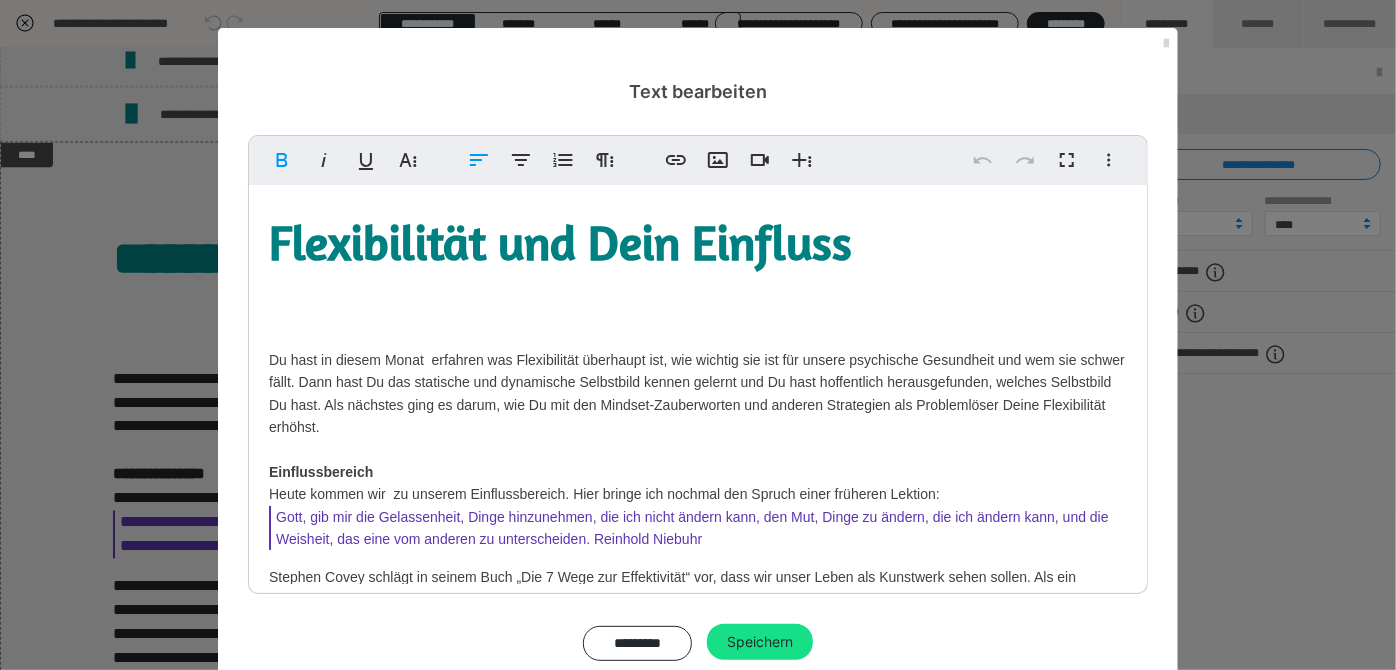 click at bounding box center [1166, 44] 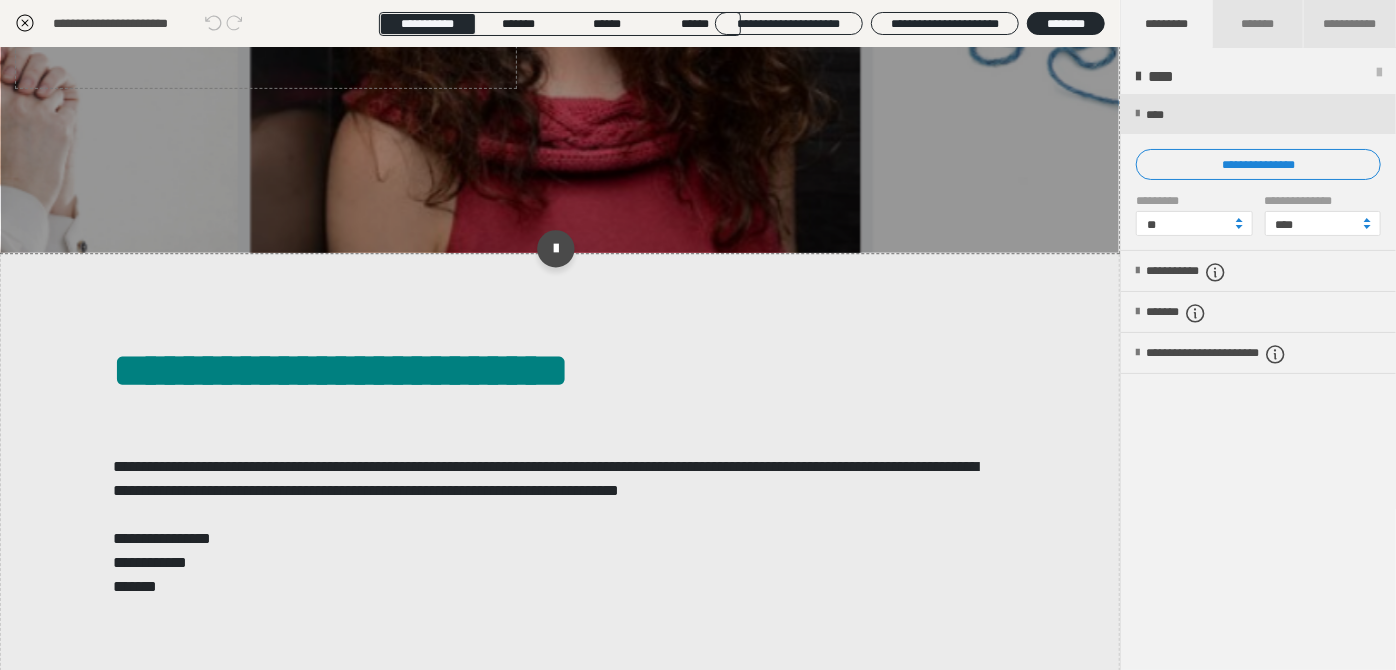 scroll, scrollTop: 0, scrollLeft: 0, axis: both 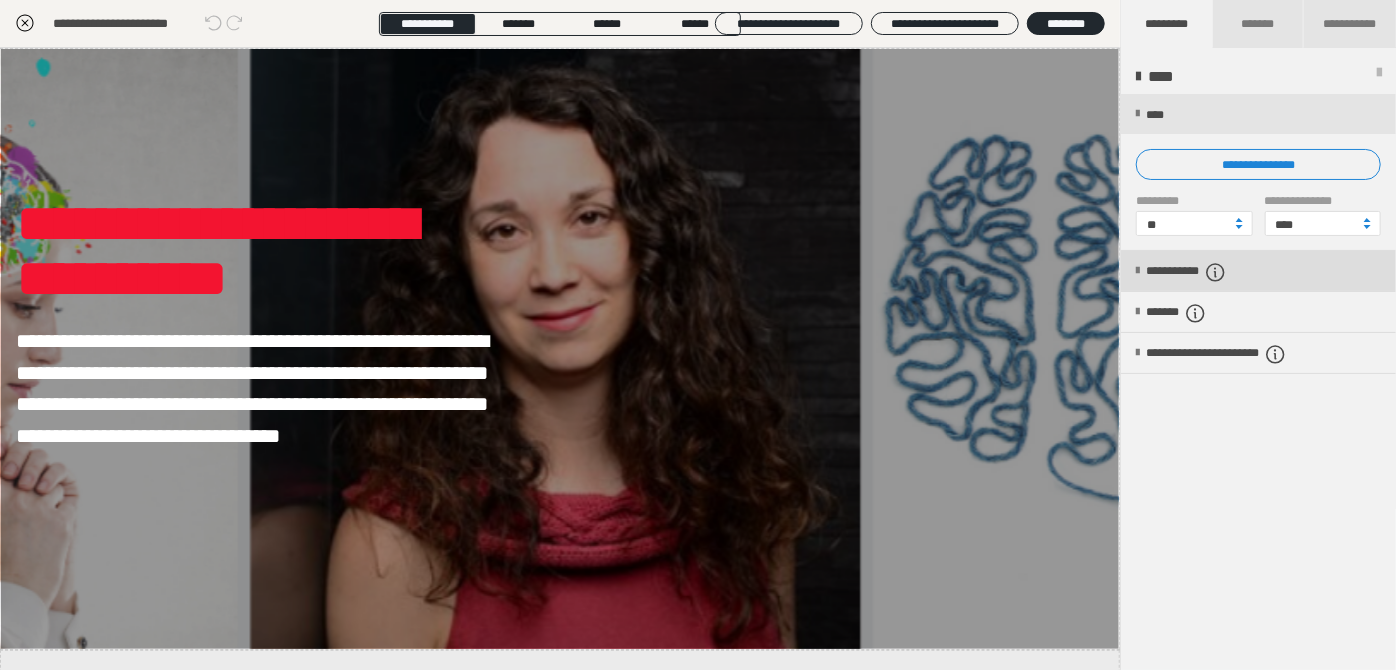 click on "**********" at bounding box center (1210, 272) 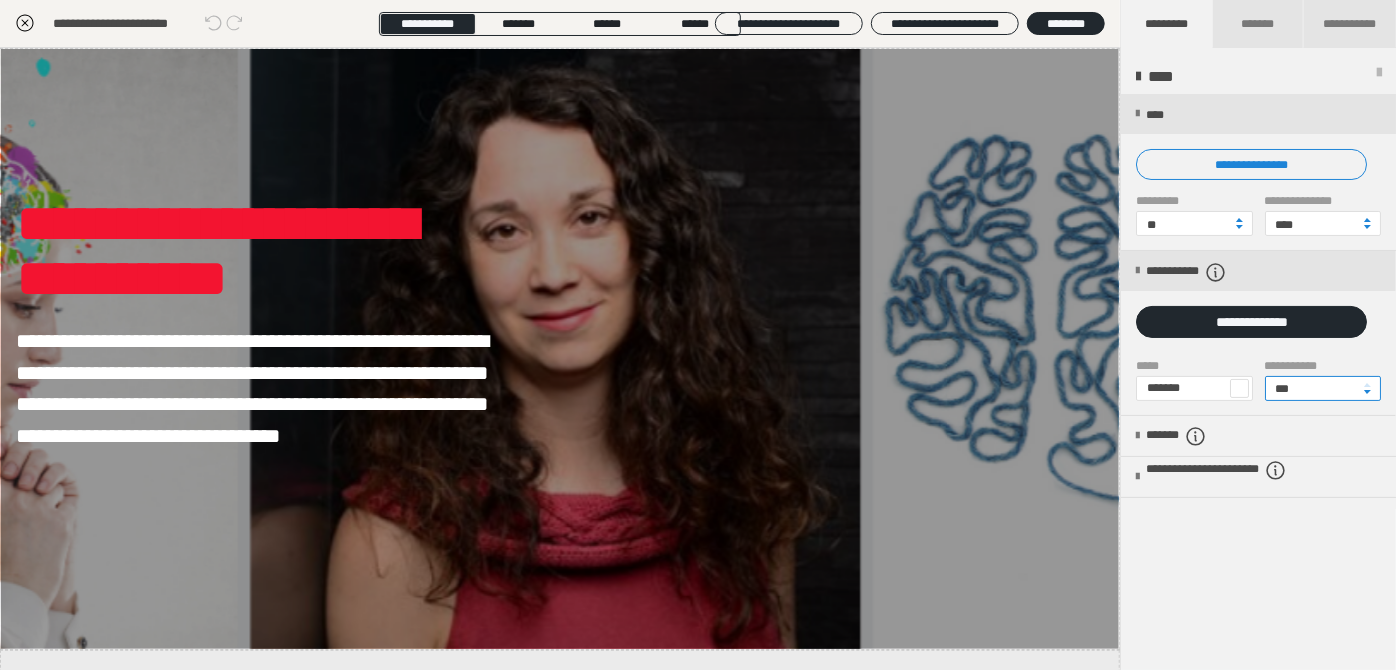 drag, startPoint x: 1269, startPoint y: 395, endPoint x: 1210, endPoint y: 393, distance: 59.03389 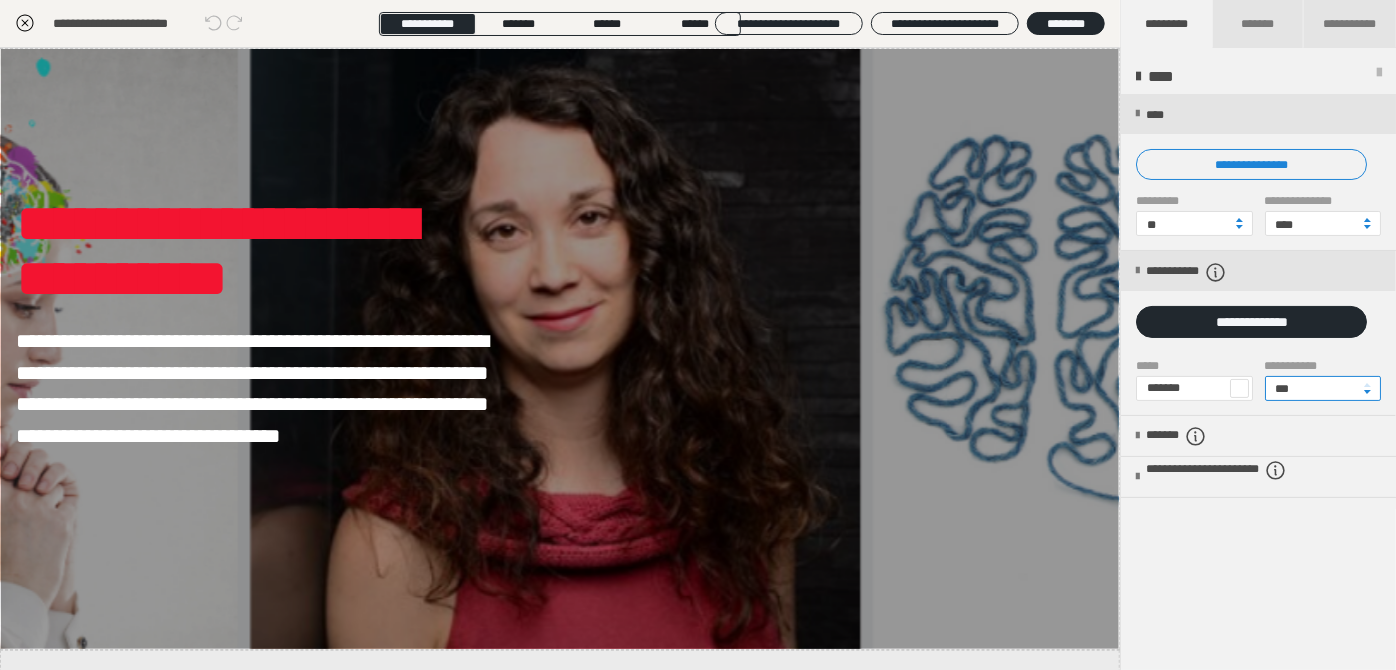 click on "**********" at bounding box center (1258, 387) 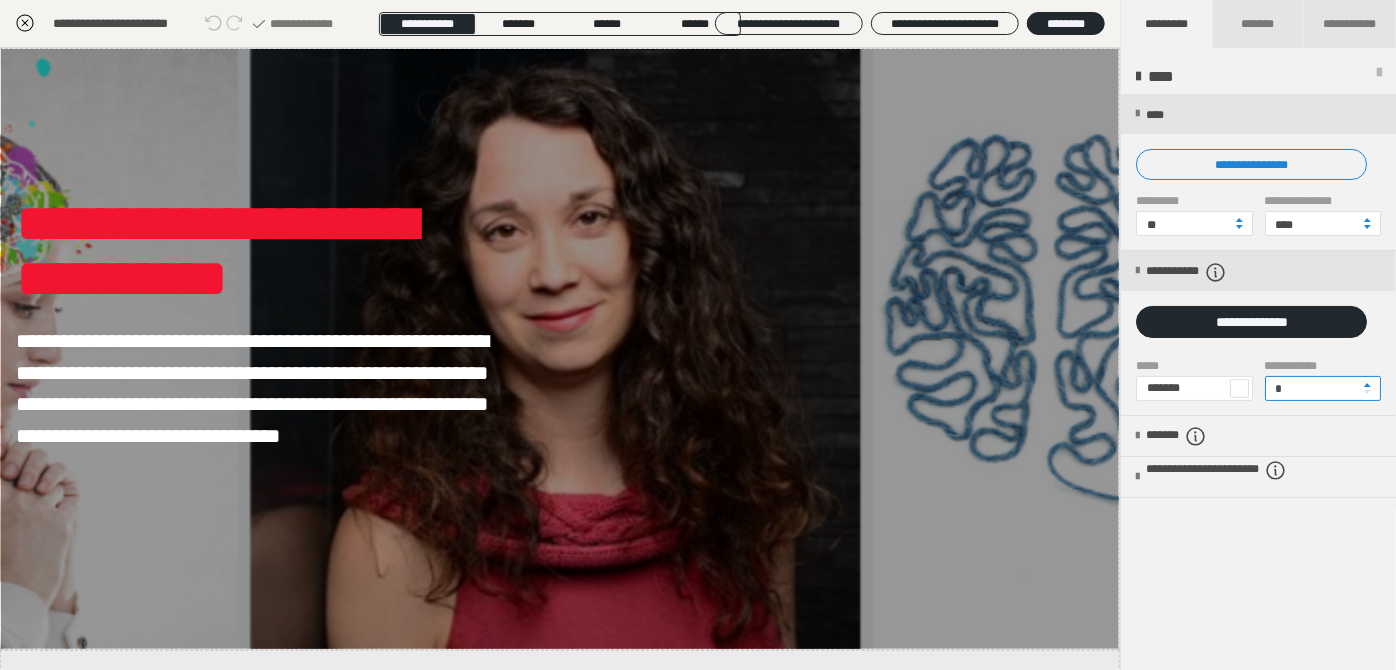 type on "*" 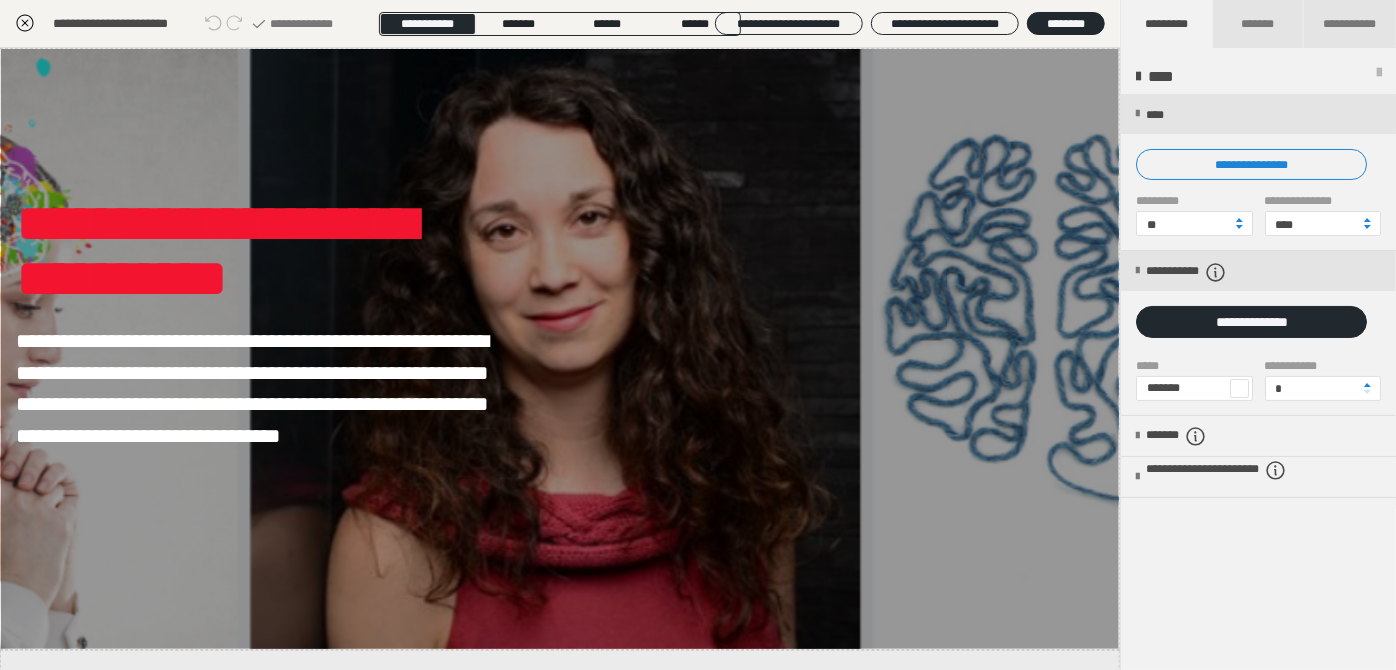 click on "**********" at bounding box center (1258, 383) 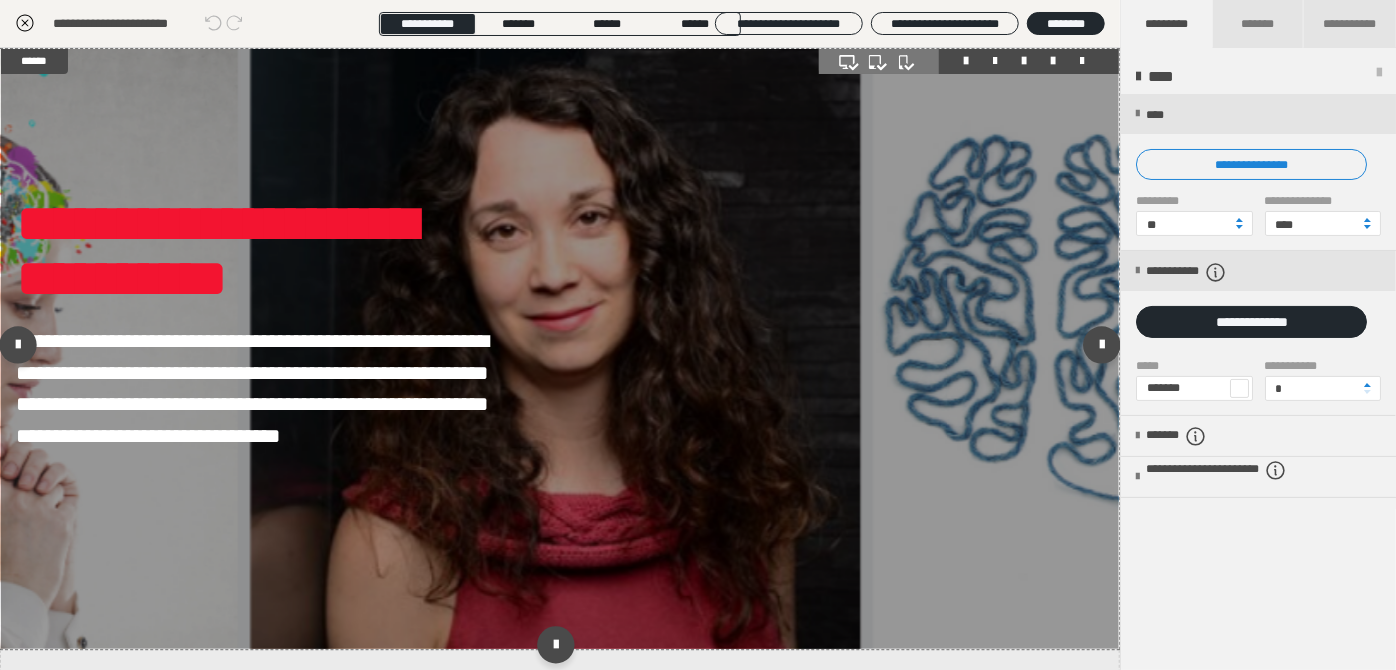 drag, startPoint x: 1077, startPoint y: 418, endPoint x: 984, endPoint y: 436, distance: 94.72592 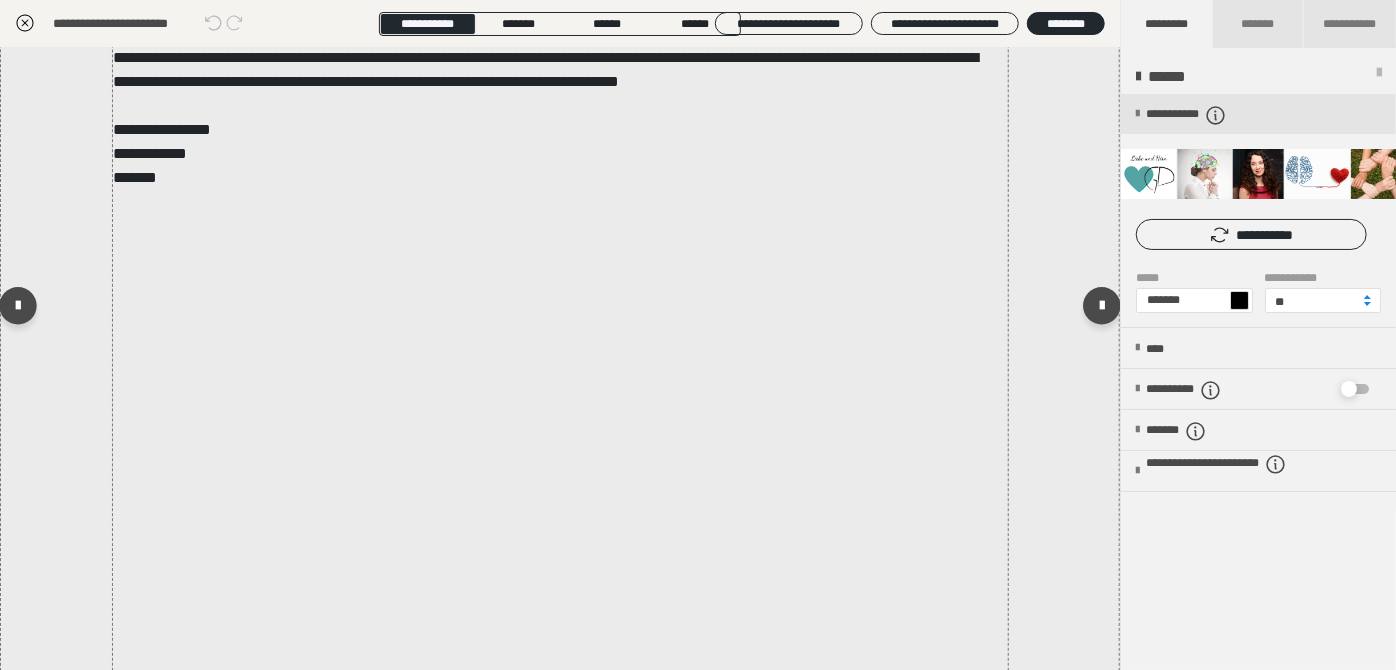 scroll, scrollTop: 909, scrollLeft: 0, axis: vertical 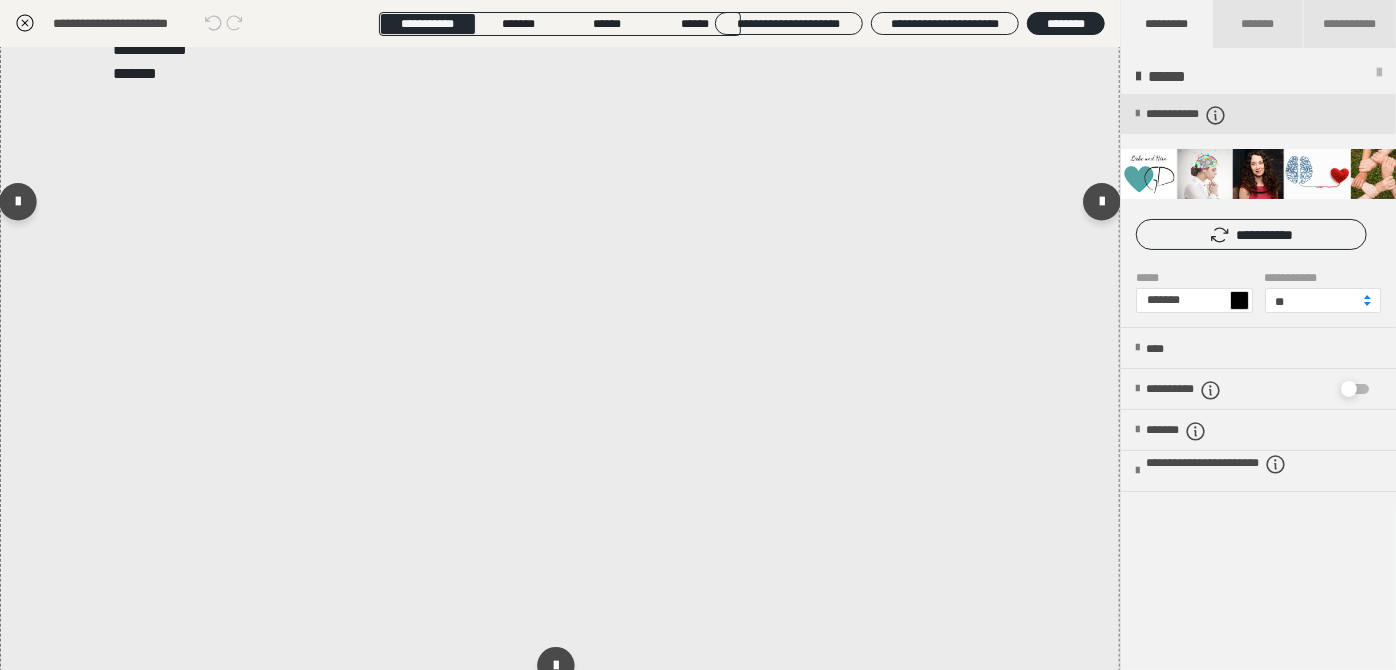 click at bounding box center (560, 206) 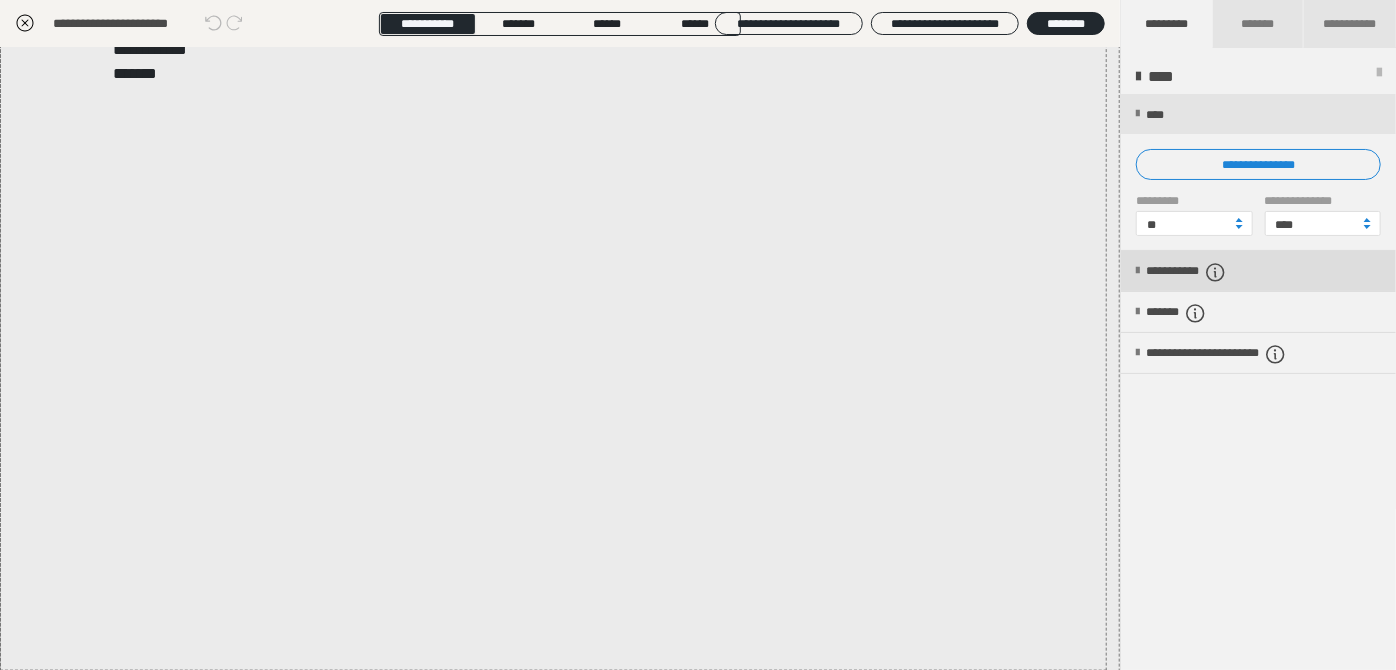 click on "**********" at bounding box center (1210, 272) 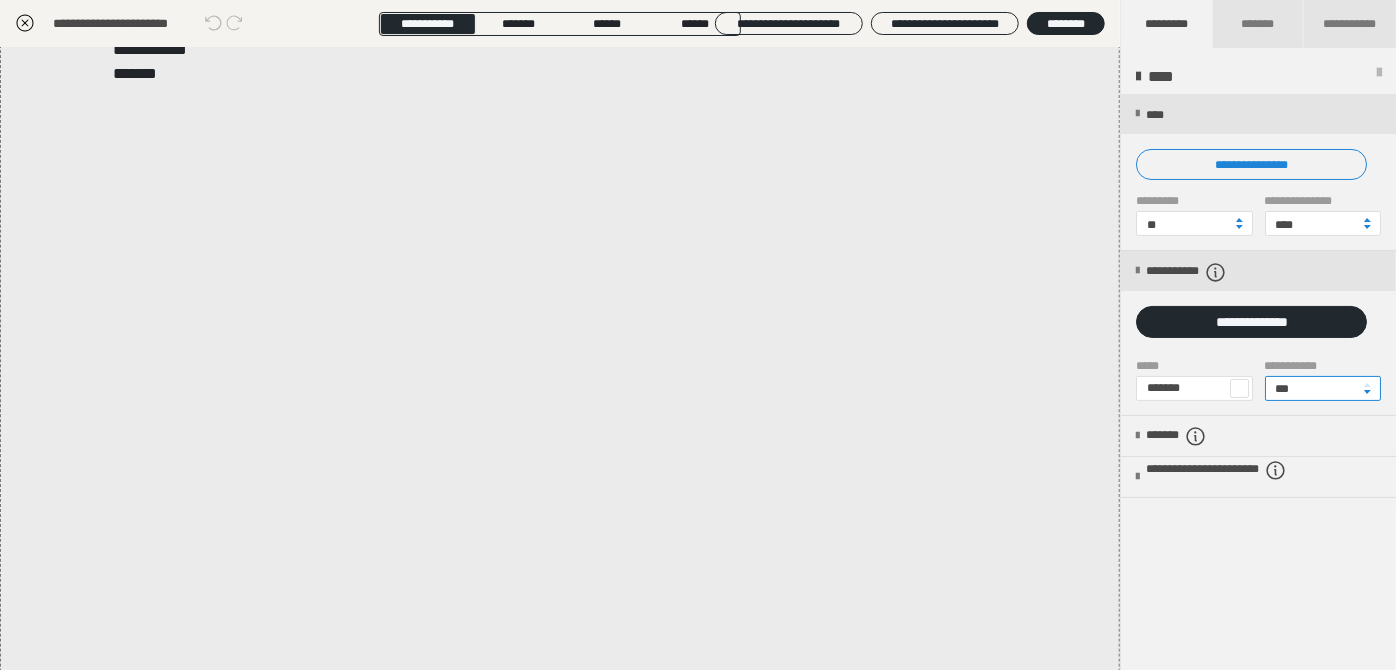 drag, startPoint x: 1293, startPoint y: 387, endPoint x: 1234, endPoint y: 390, distance: 59.07622 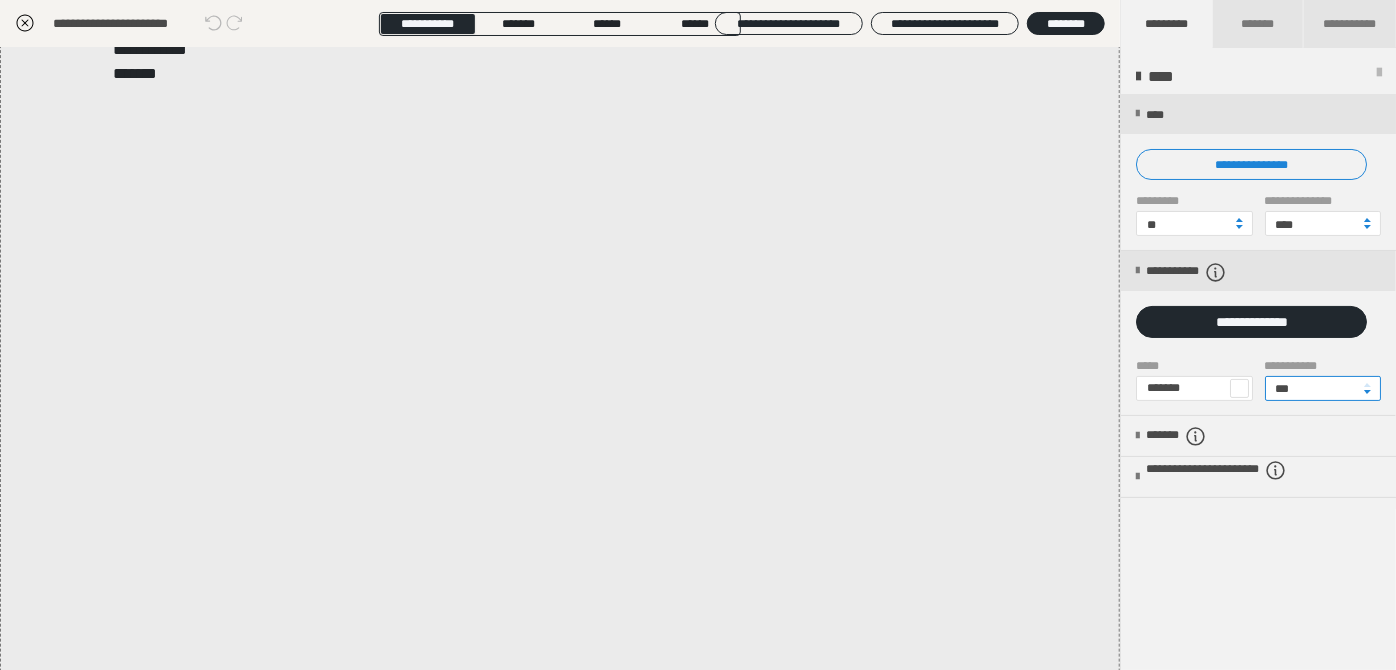 click on "**********" at bounding box center [1258, 387] 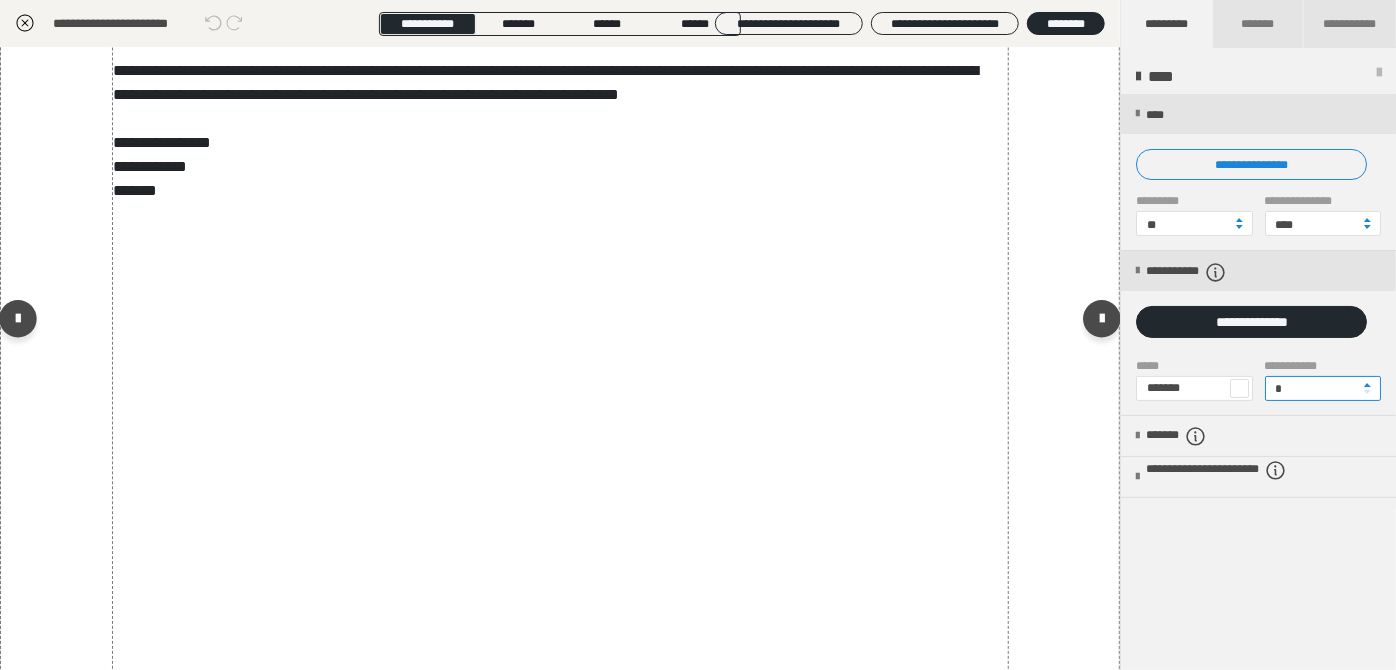 scroll, scrollTop: 1000, scrollLeft: 0, axis: vertical 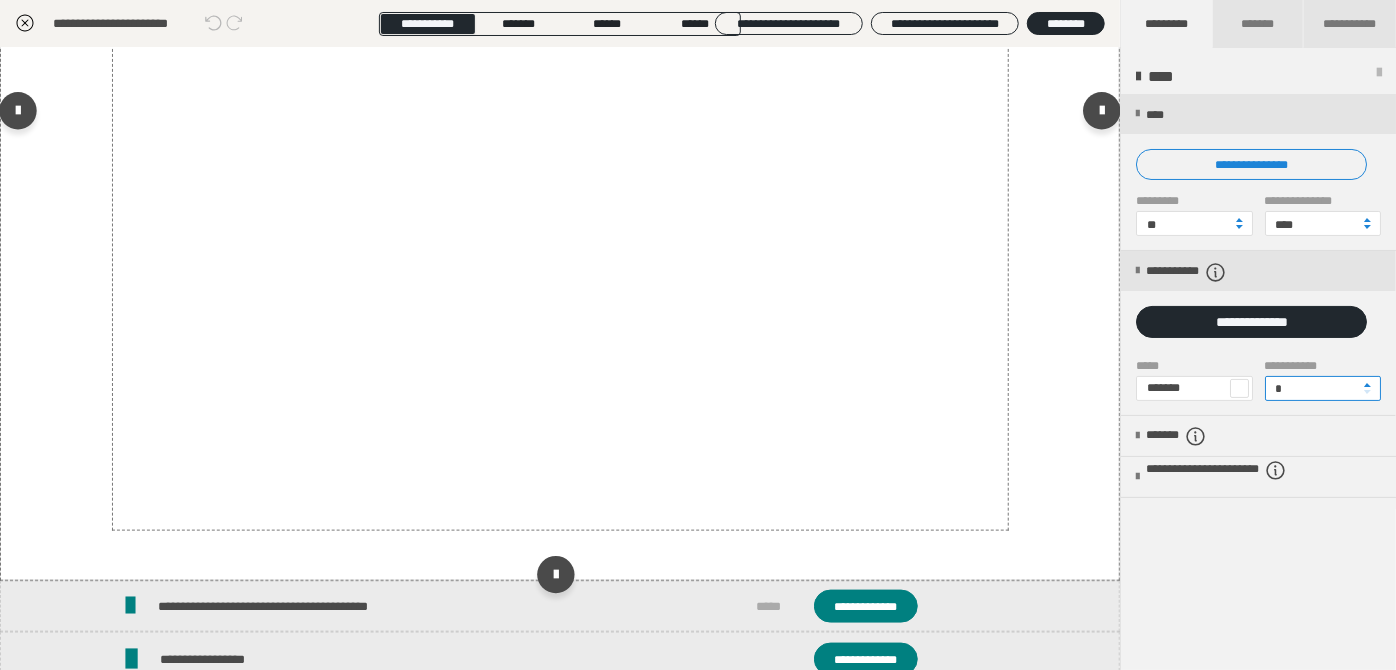type on "*" 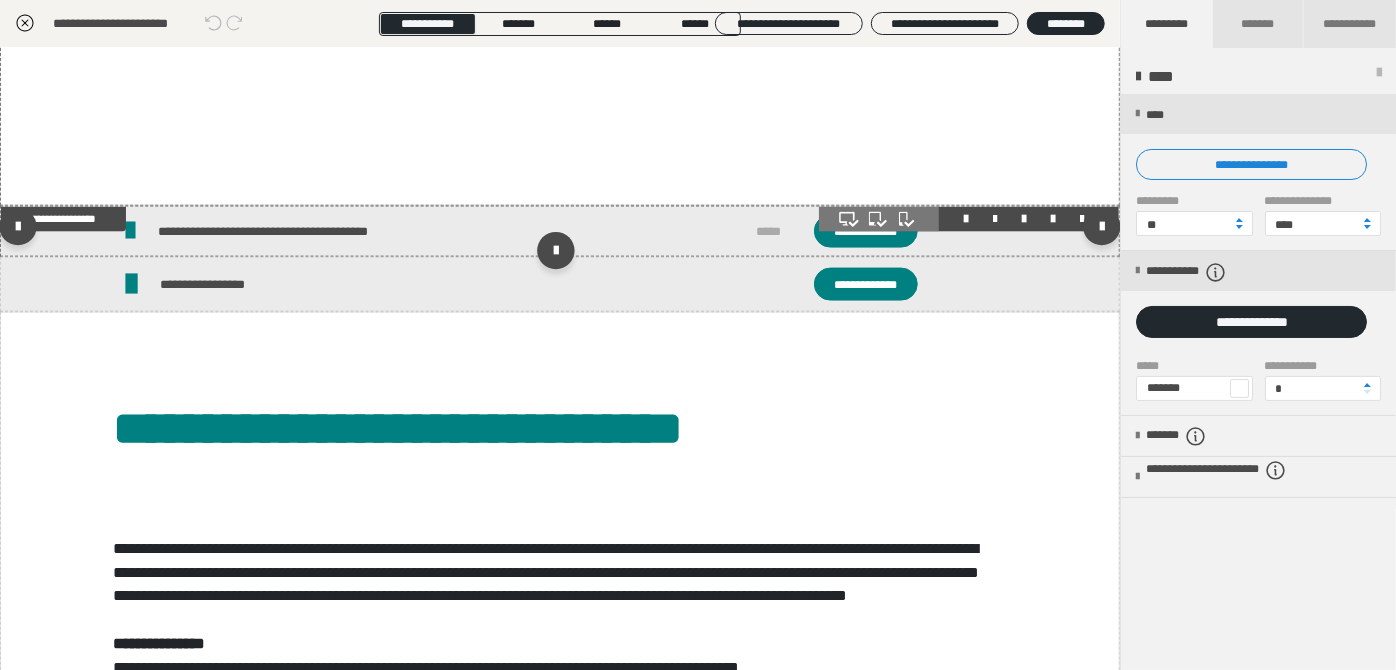scroll, scrollTop: 1363, scrollLeft: 0, axis: vertical 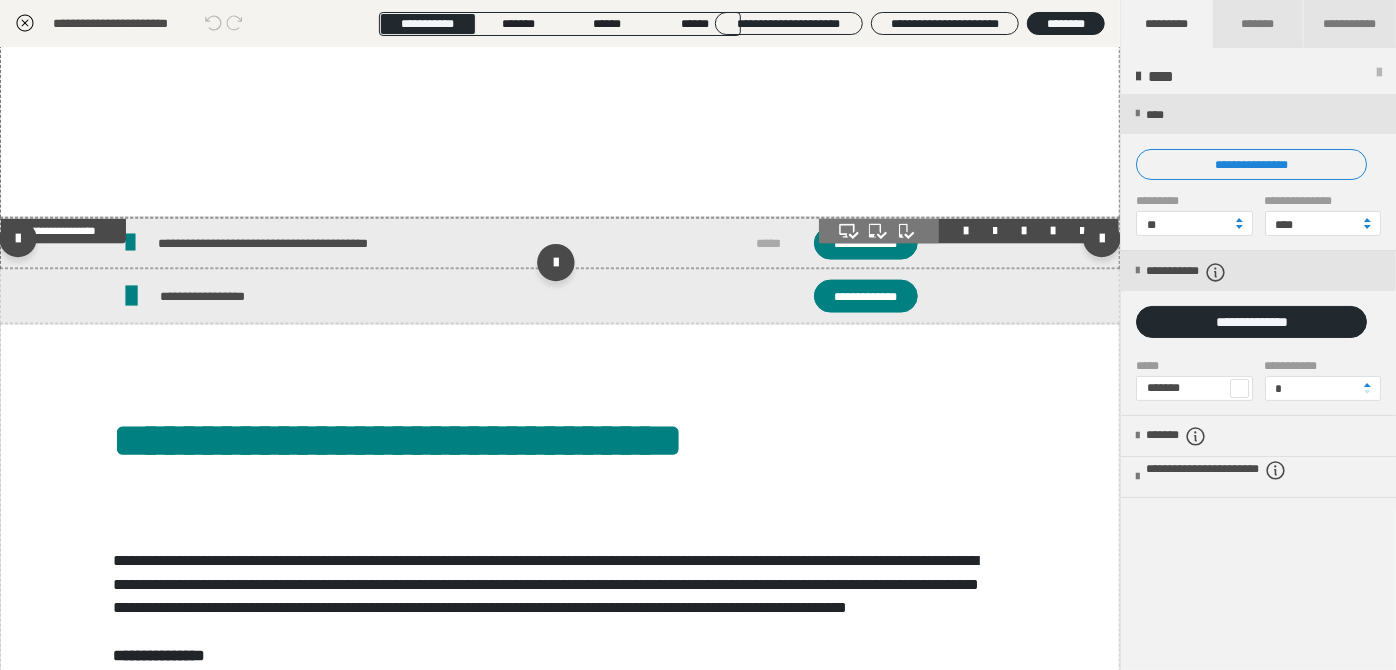 click on "**********" at bounding box center (560, 243) 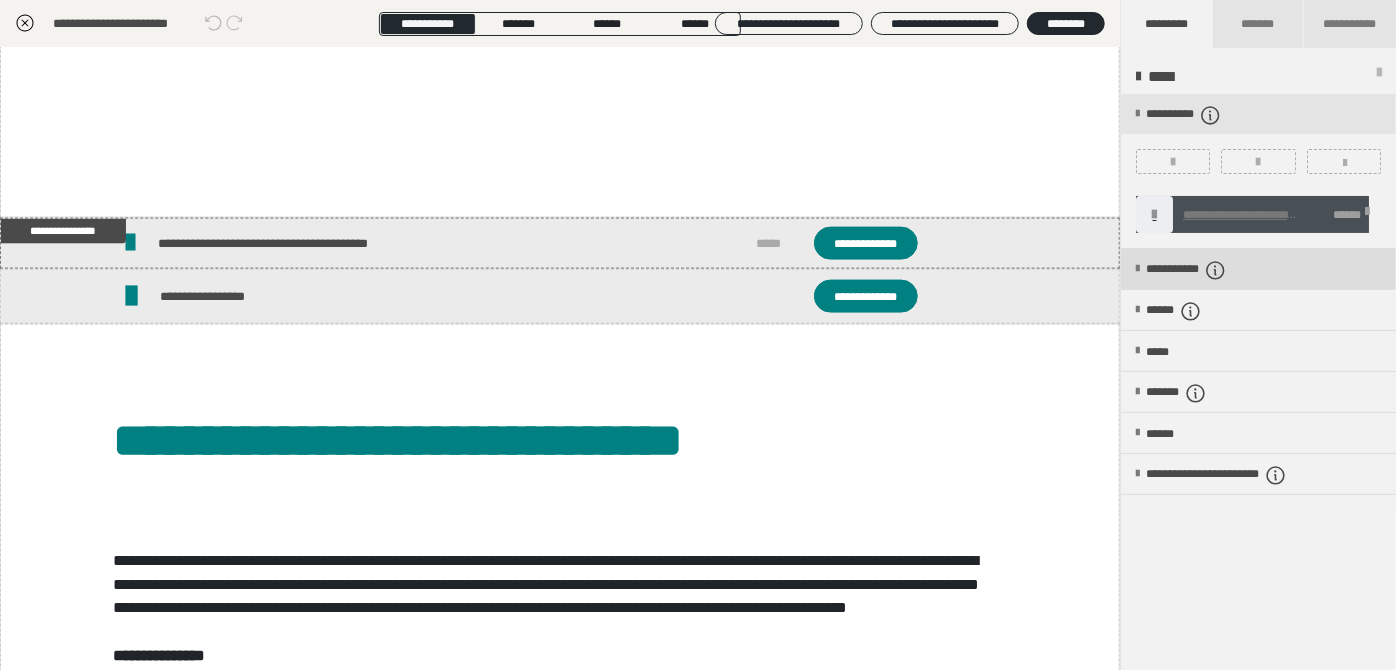 click on "**********" at bounding box center [1189, 270] 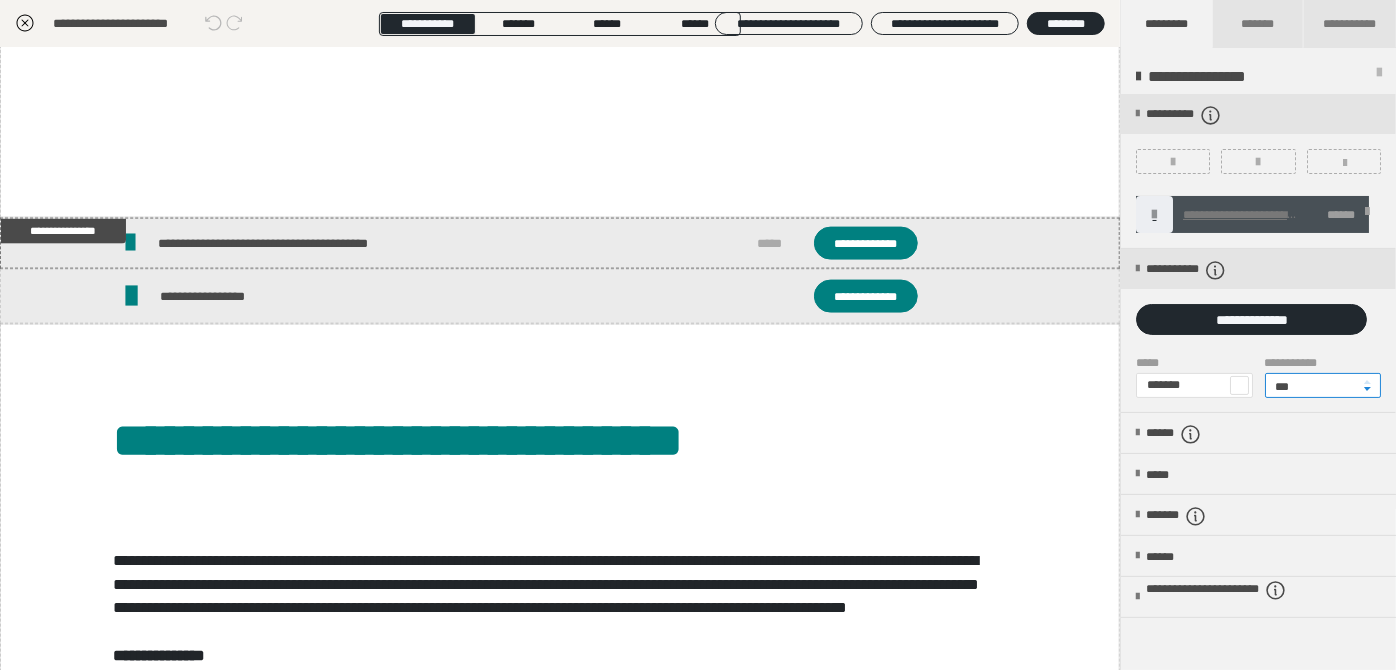 drag, startPoint x: 1293, startPoint y: 382, endPoint x: 1222, endPoint y: 390, distance: 71.44928 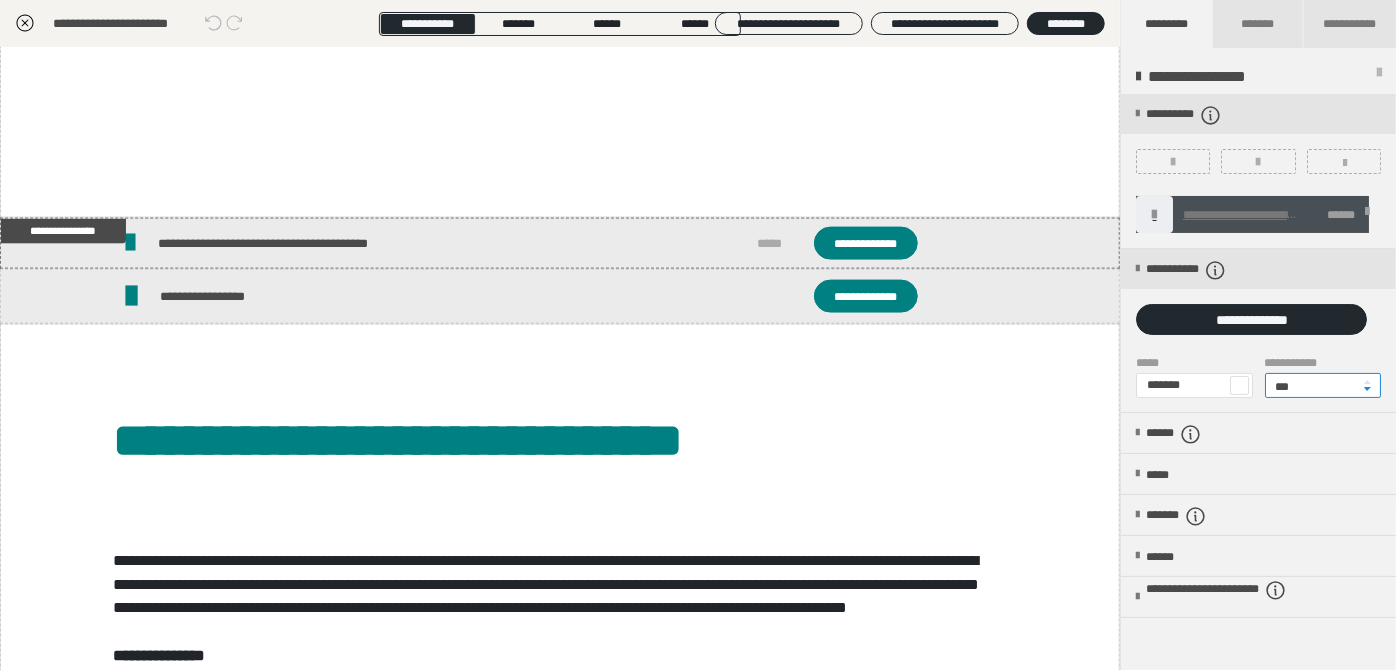 click on "**********" at bounding box center (1258, 384) 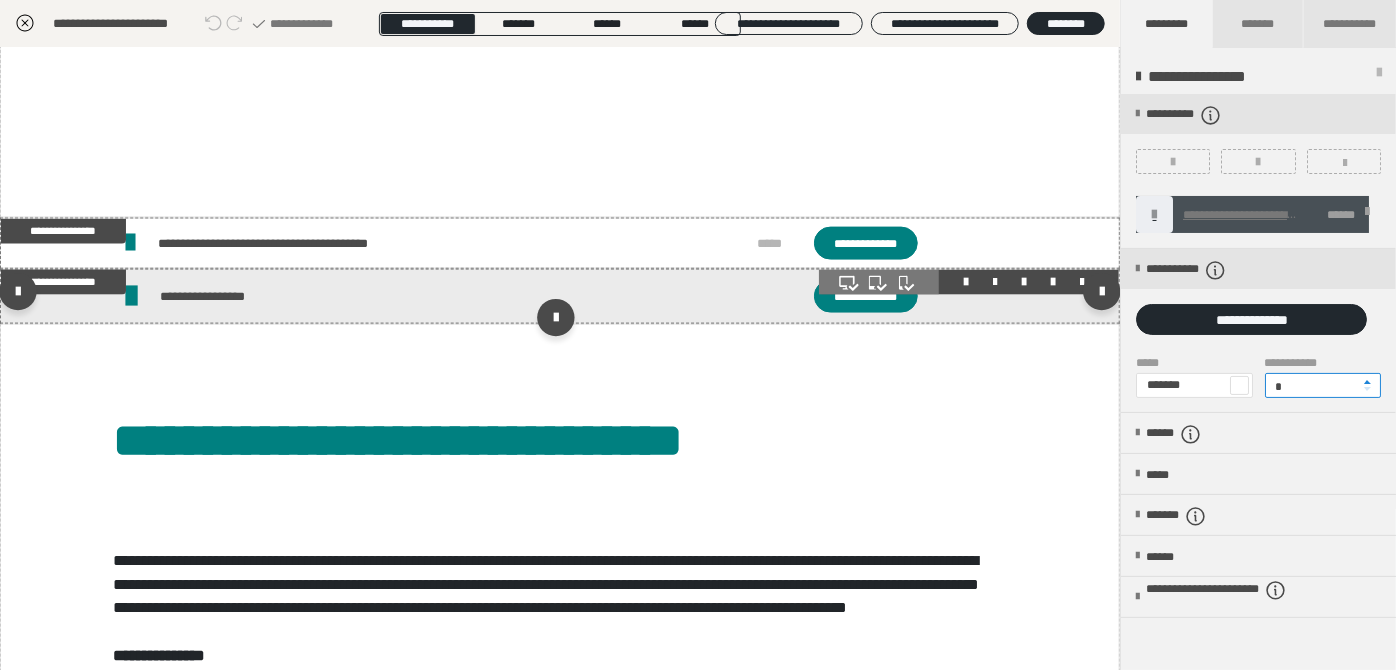 type on "*" 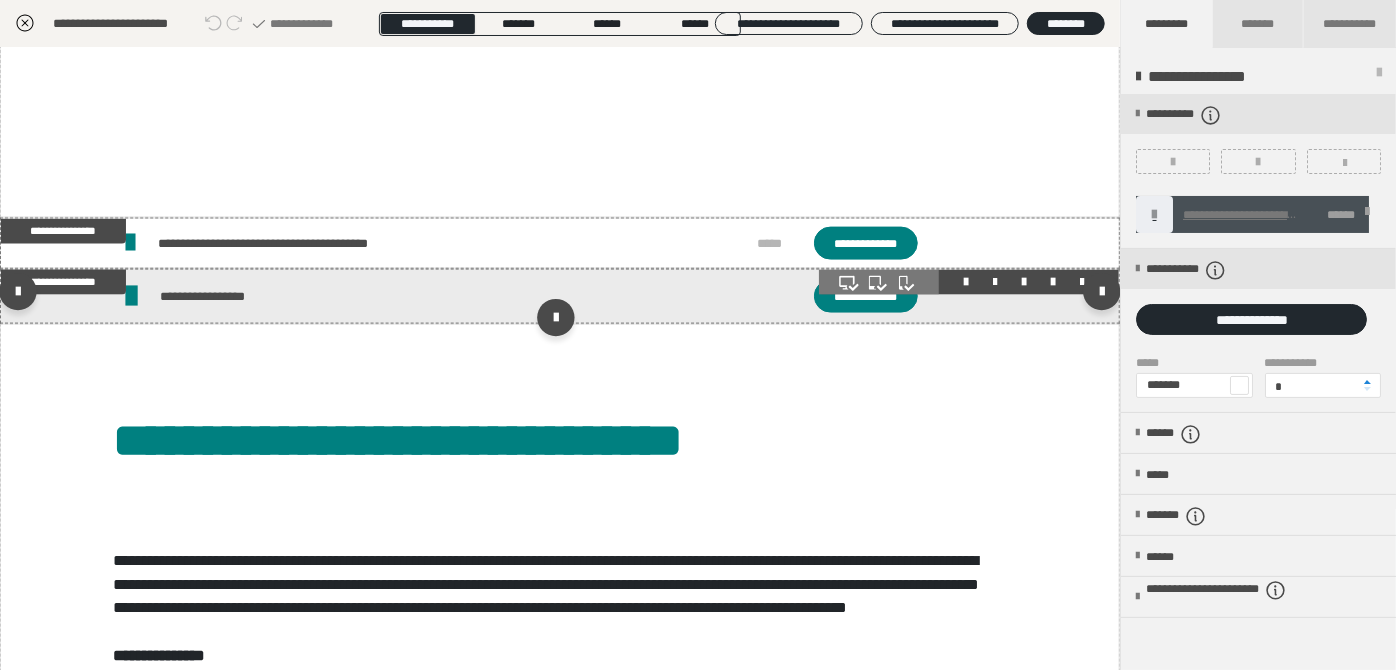click at bounding box center (969, 282) 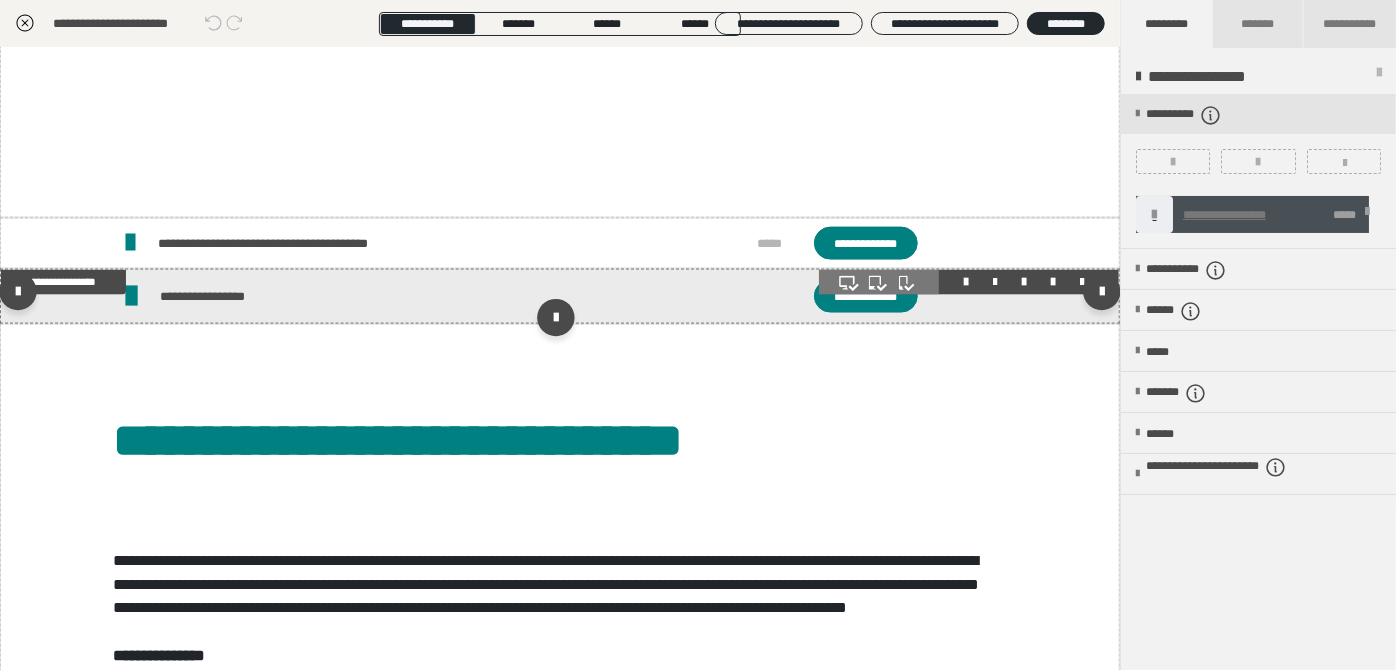 click on "**********" at bounding box center (560, 296) 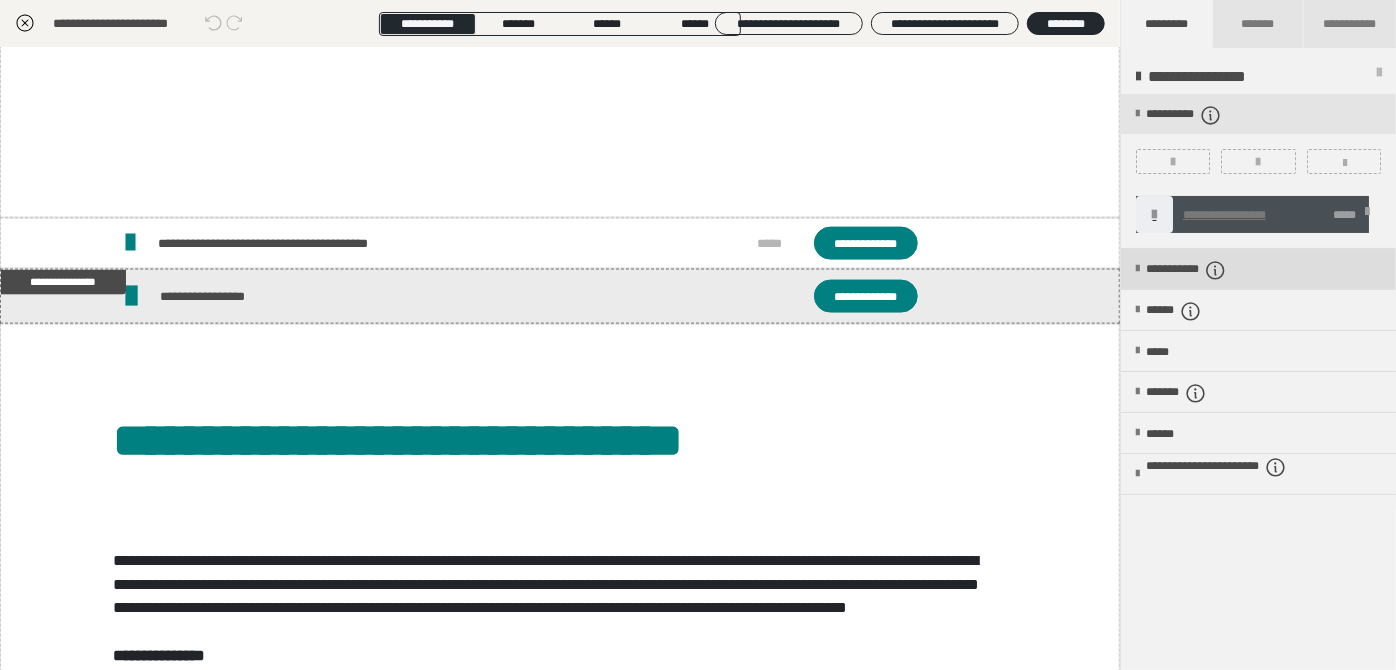 click at bounding box center (1216, 270) 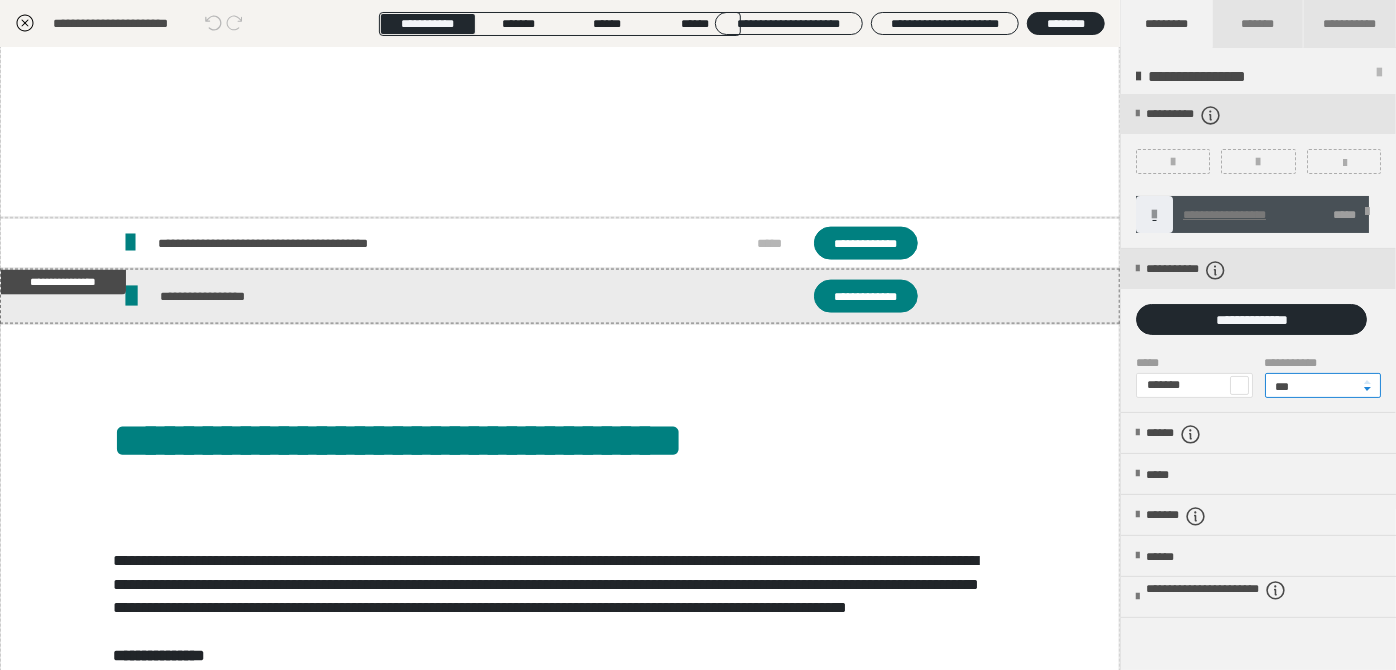 drag, startPoint x: 1293, startPoint y: 379, endPoint x: 1208, endPoint y: 383, distance: 85.09406 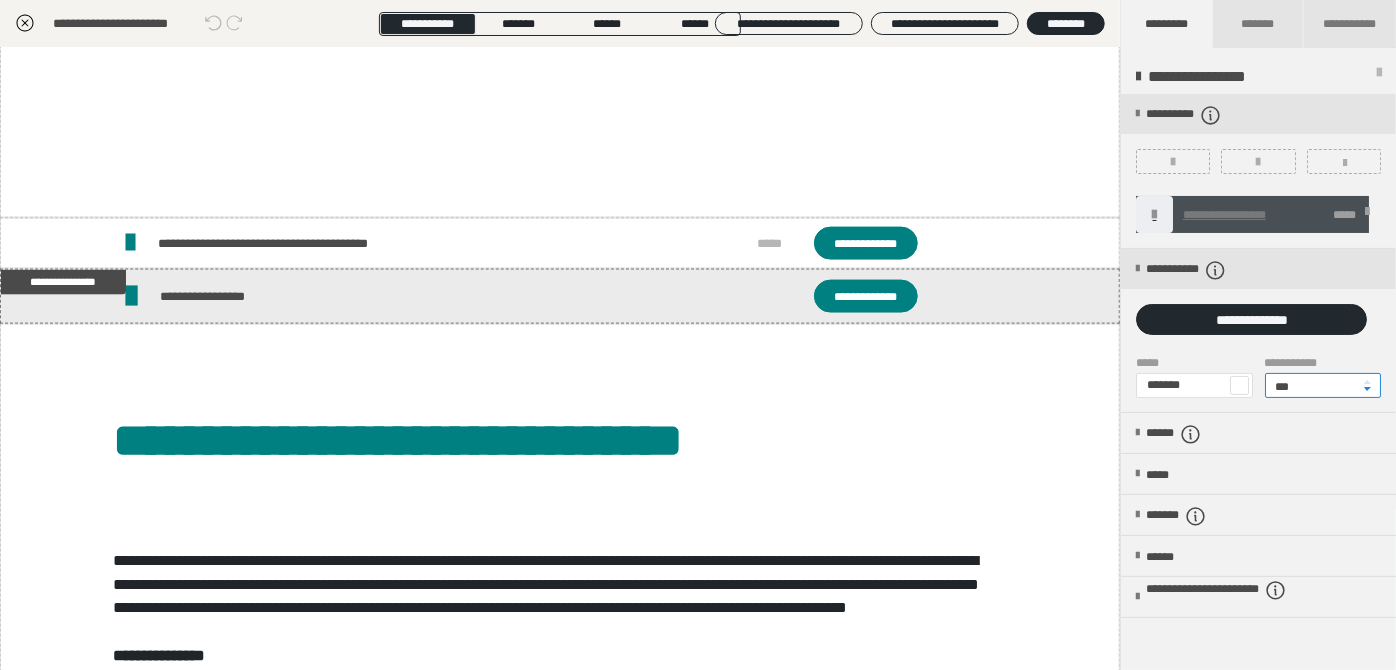 click on "**********" at bounding box center [1258, 384] 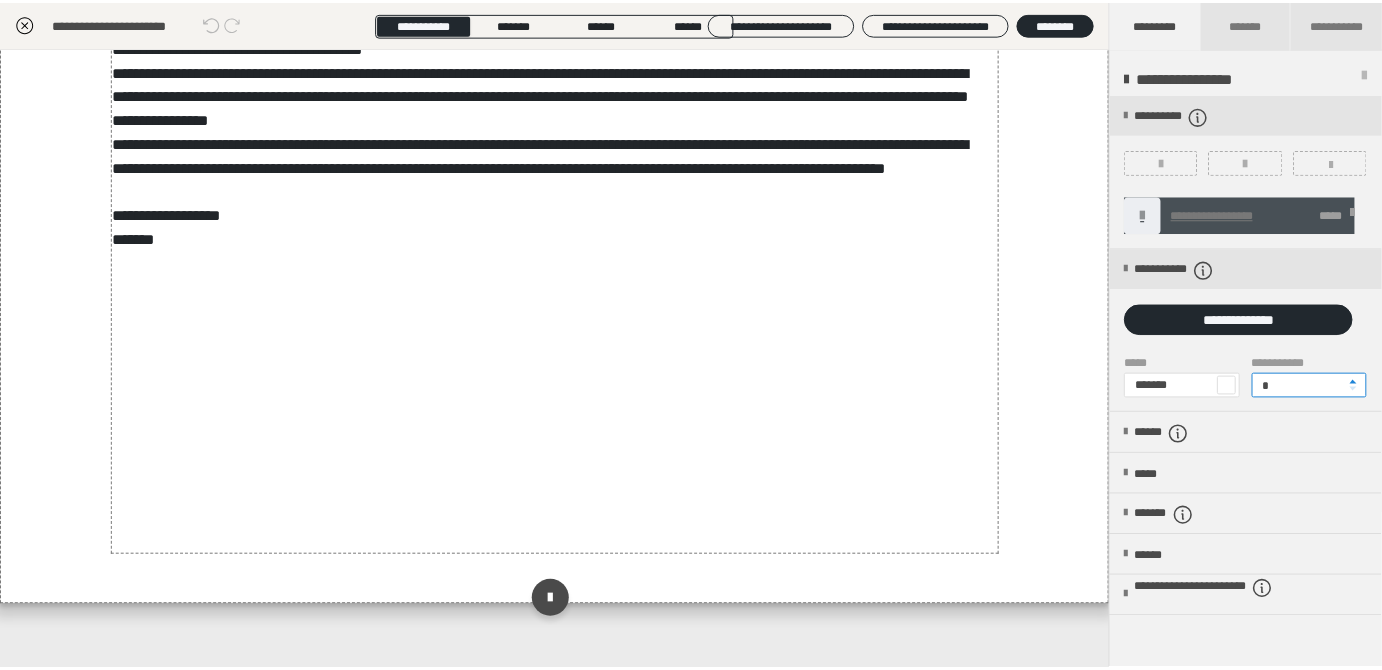 scroll, scrollTop: 2941, scrollLeft: 0, axis: vertical 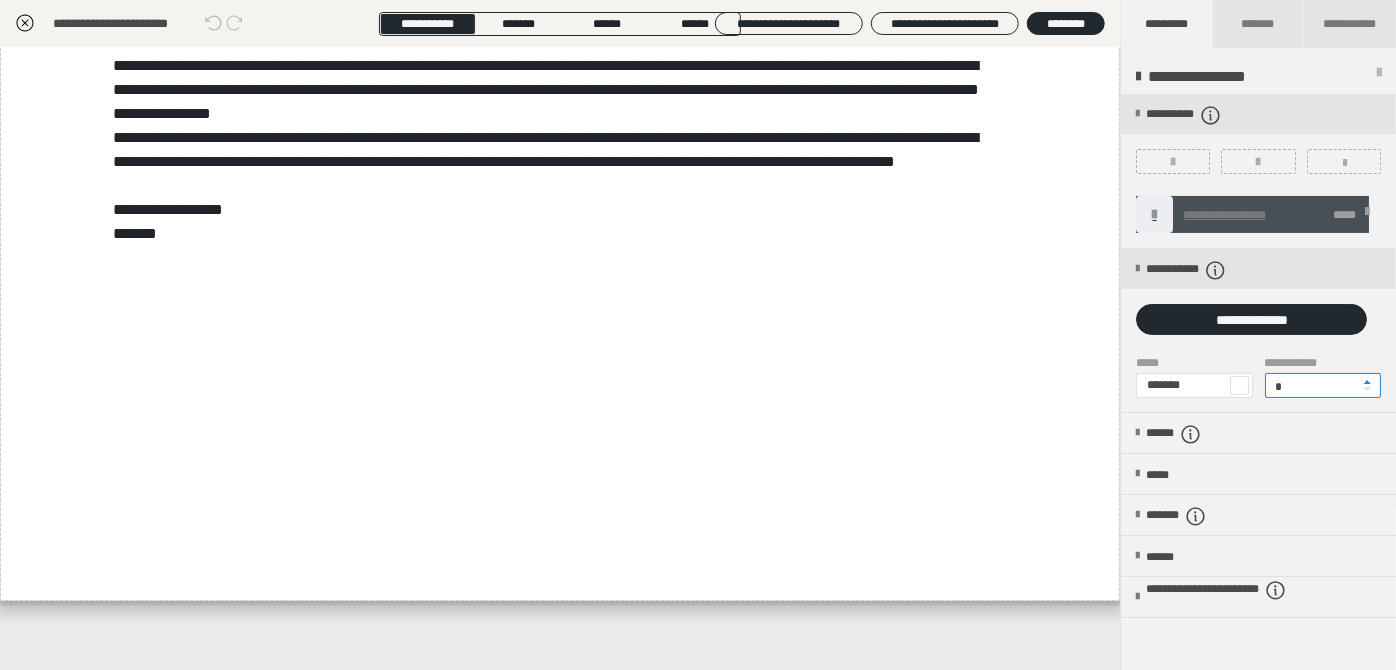 type on "*" 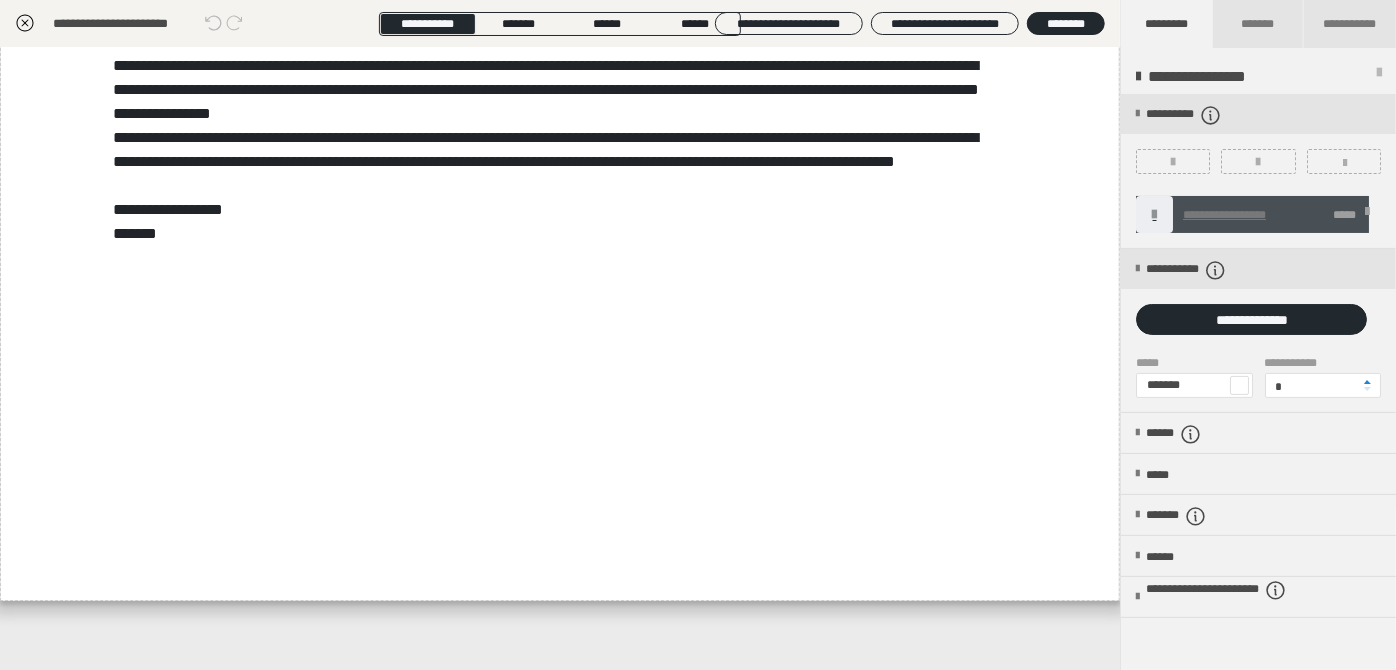 click 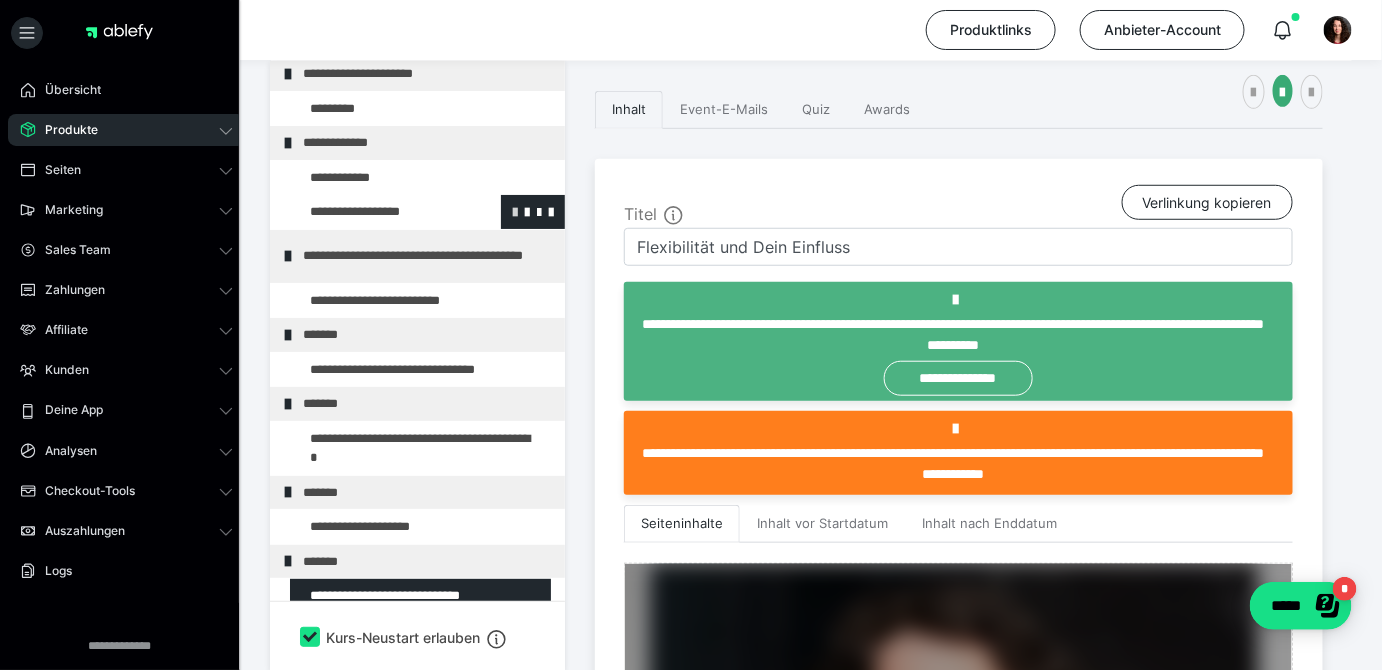 scroll, scrollTop: 0, scrollLeft: 0, axis: both 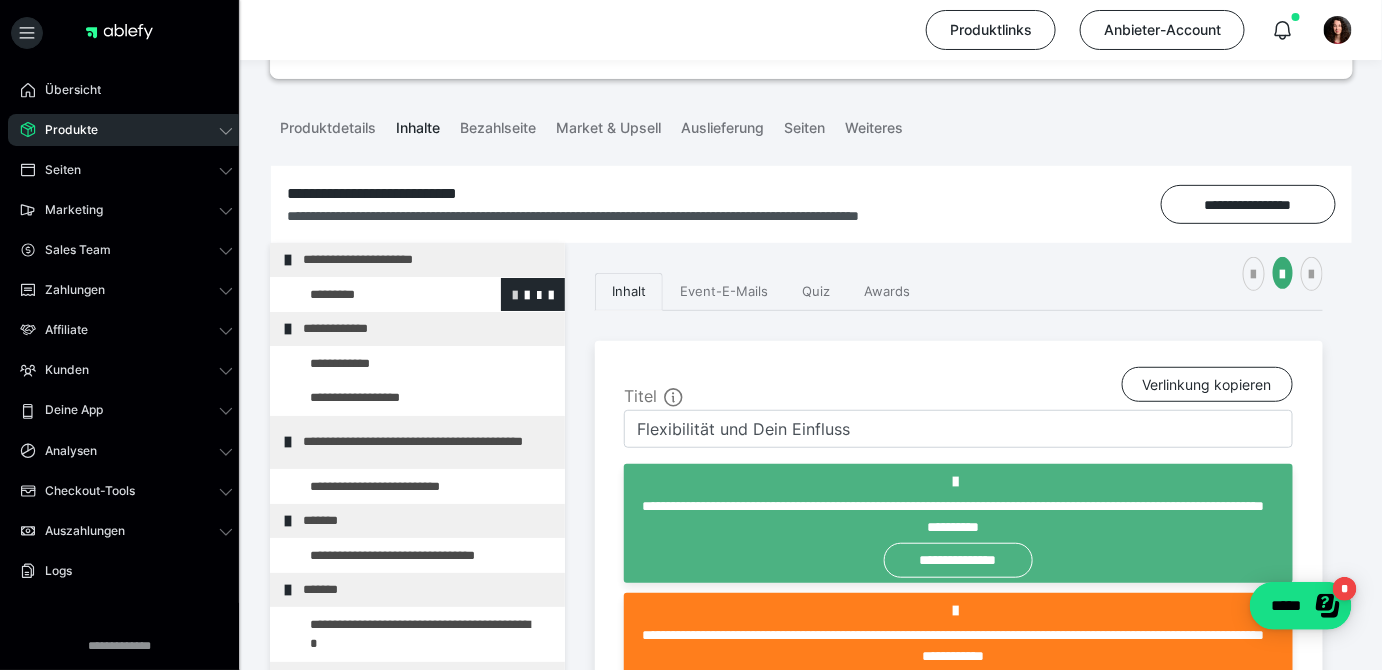 click at bounding box center [515, 294] 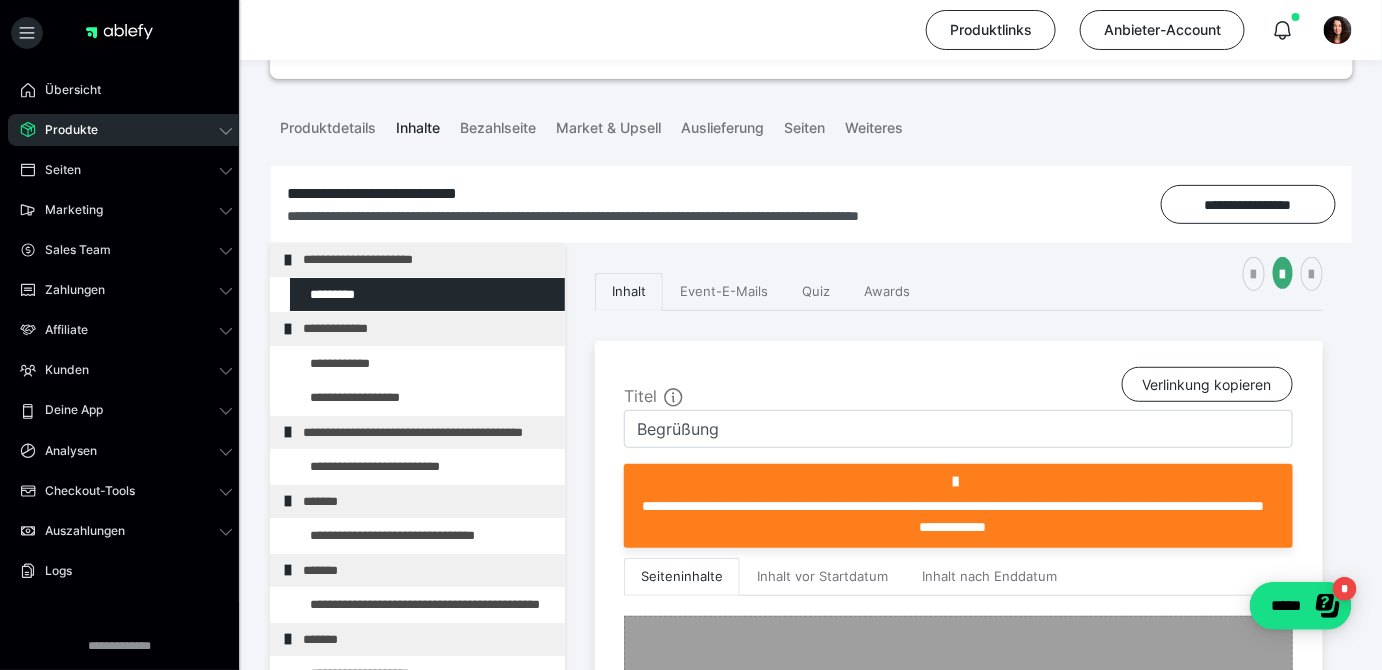 scroll, scrollTop: 405, scrollLeft: 0, axis: vertical 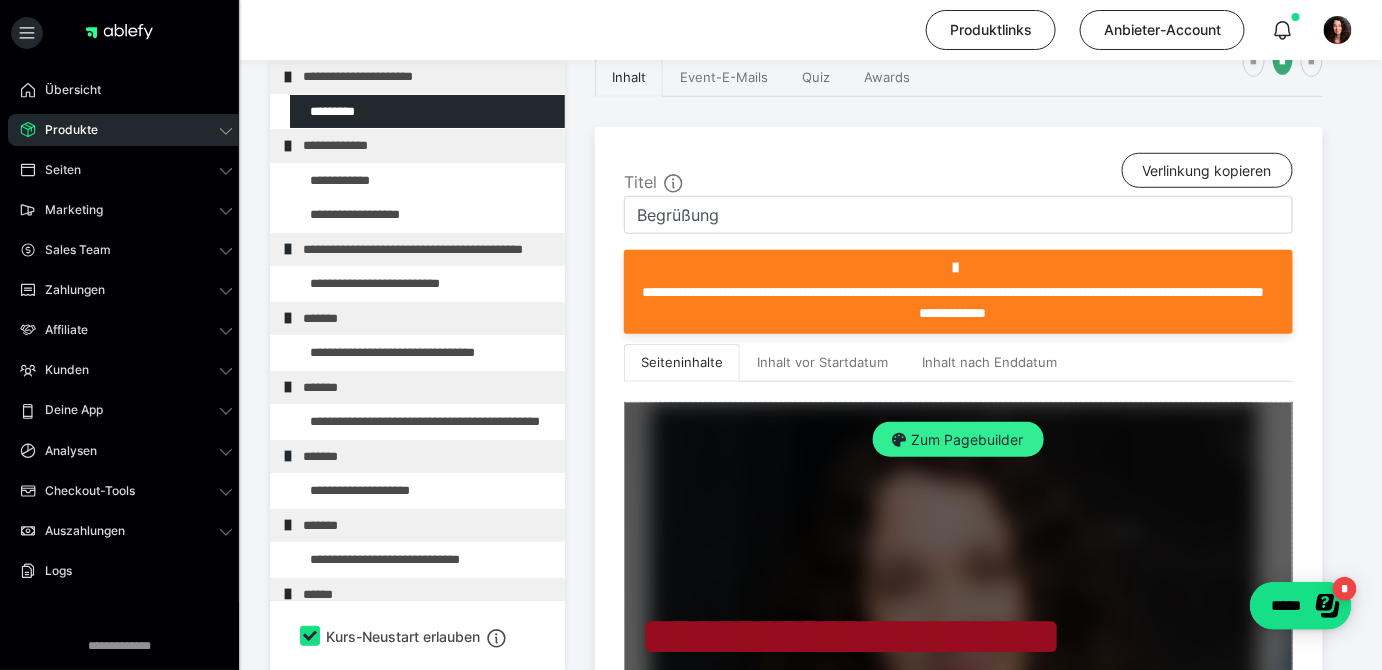click on "Zum Pagebuilder" at bounding box center [958, 440] 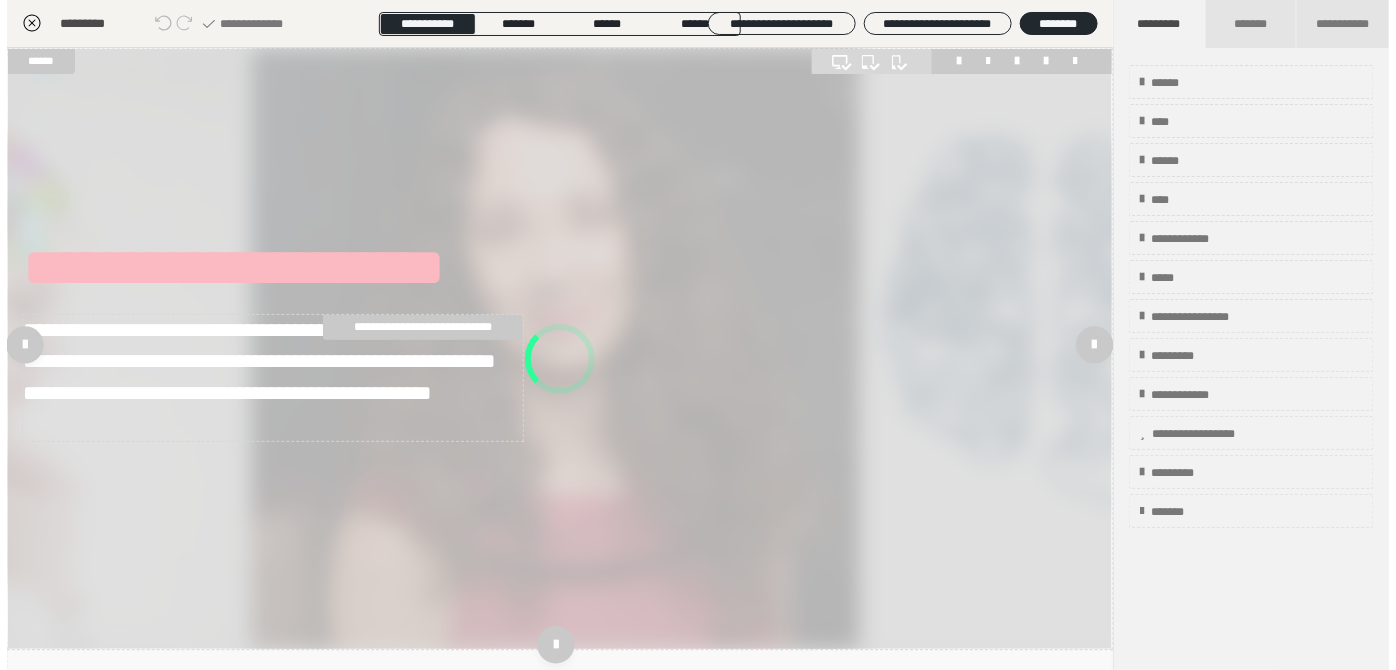 scroll, scrollTop: 373, scrollLeft: 0, axis: vertical 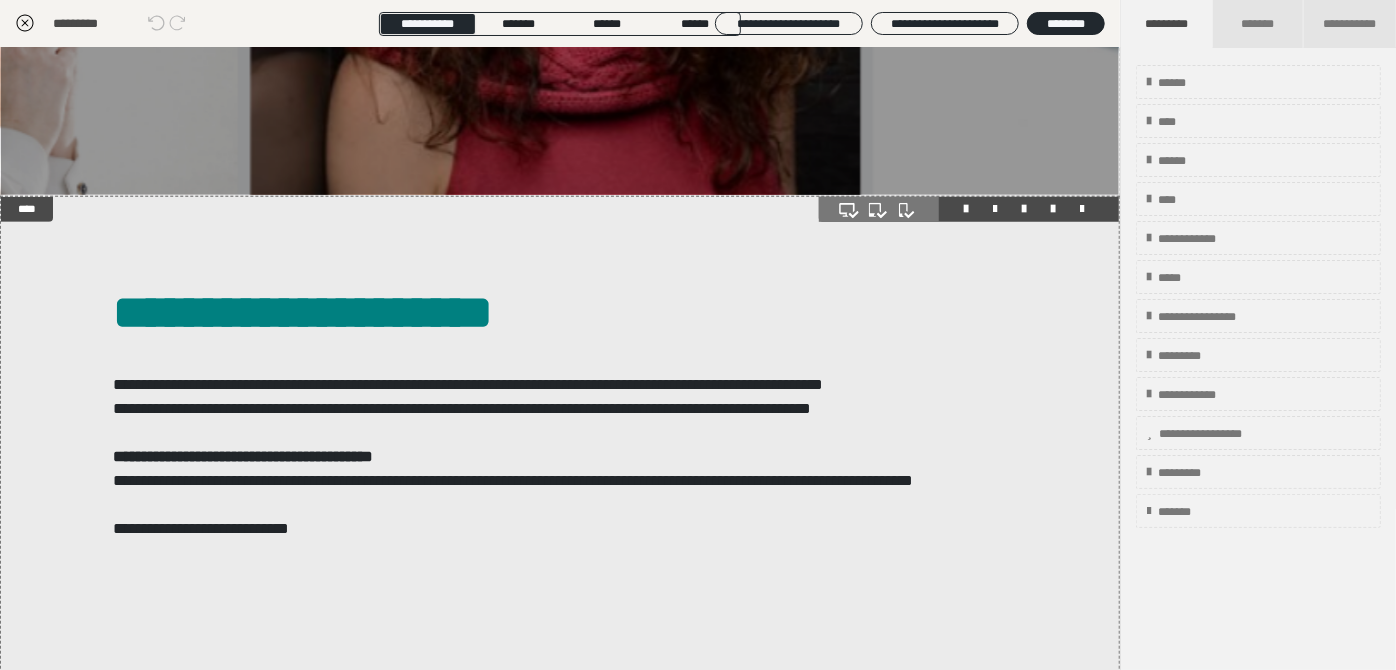 click on "**********" at bounding box center [560, 697] 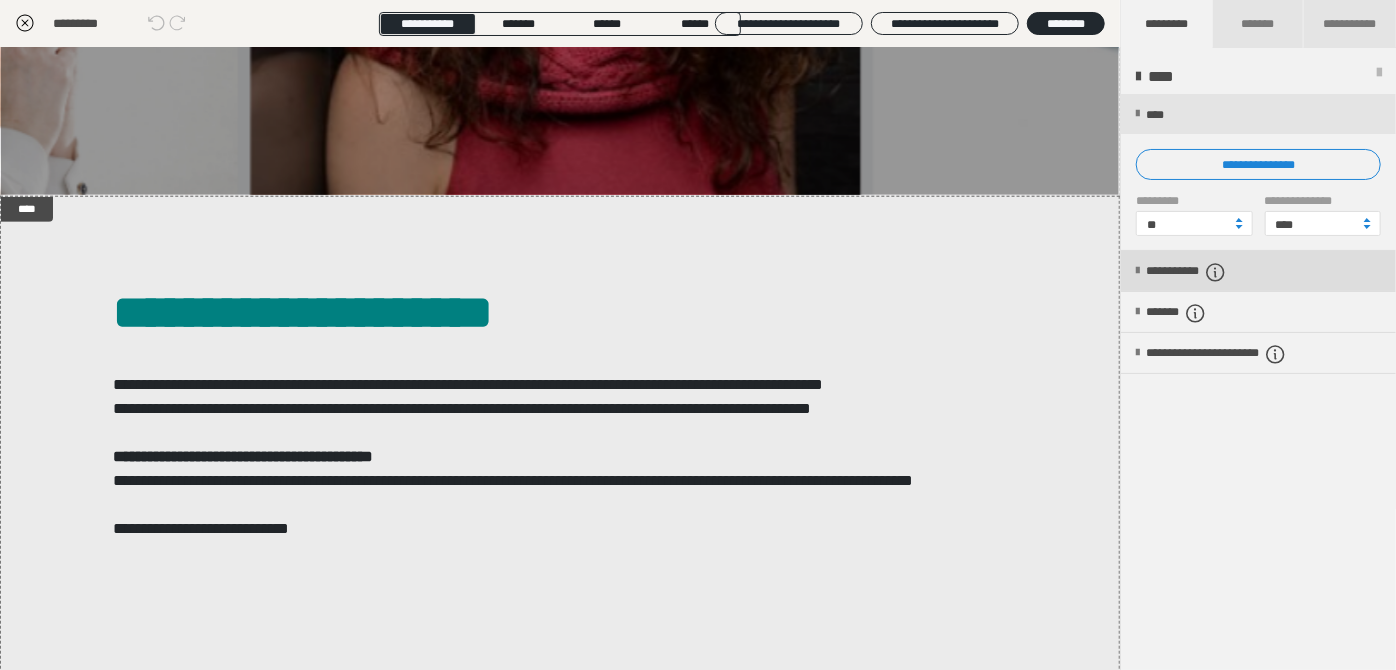 click 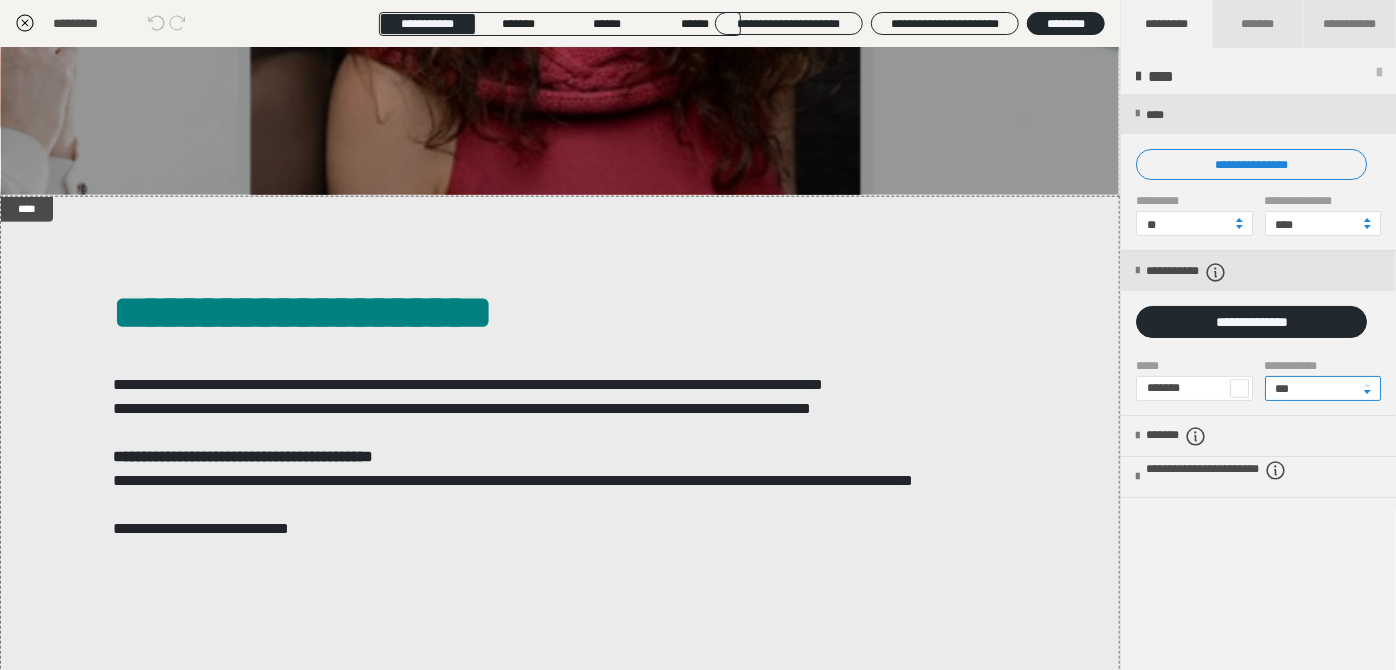 drag, startPoint x: 1308, startPoint y: 389, endPoint x: 1239, endPoint y: 390, distance: 69.00725 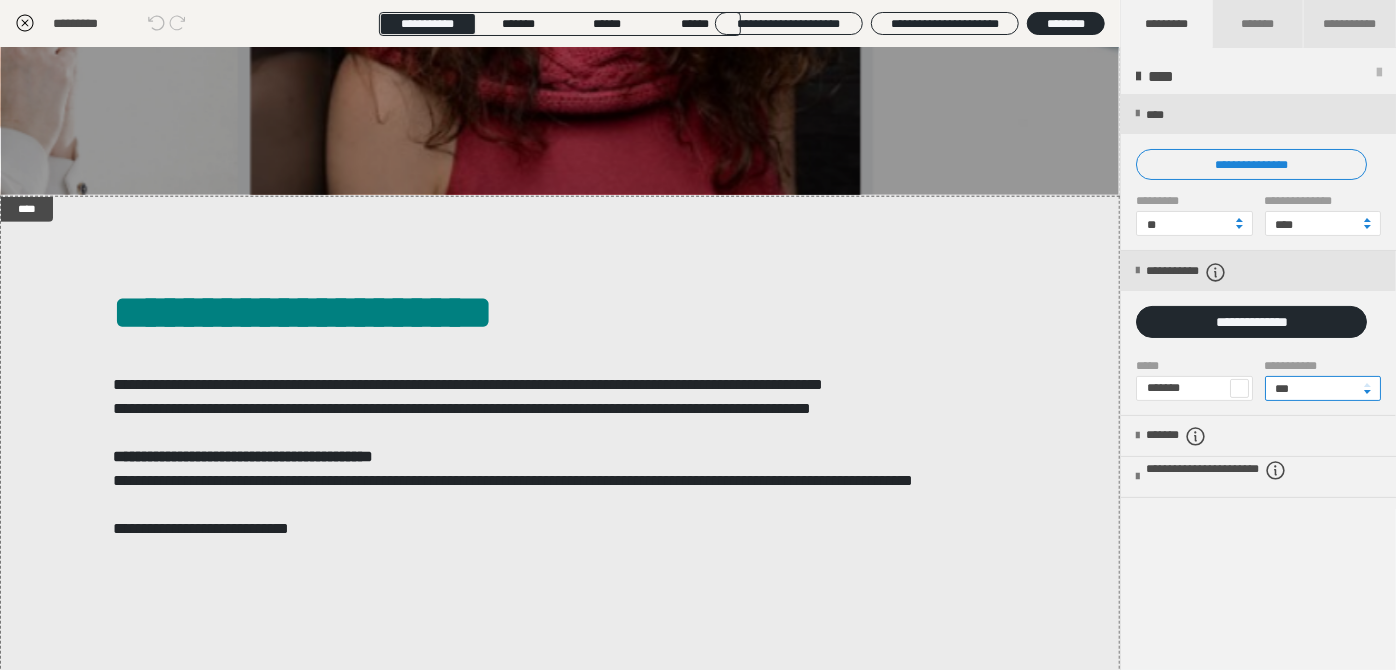 click on "**********" at bounding box center [1258, 387] 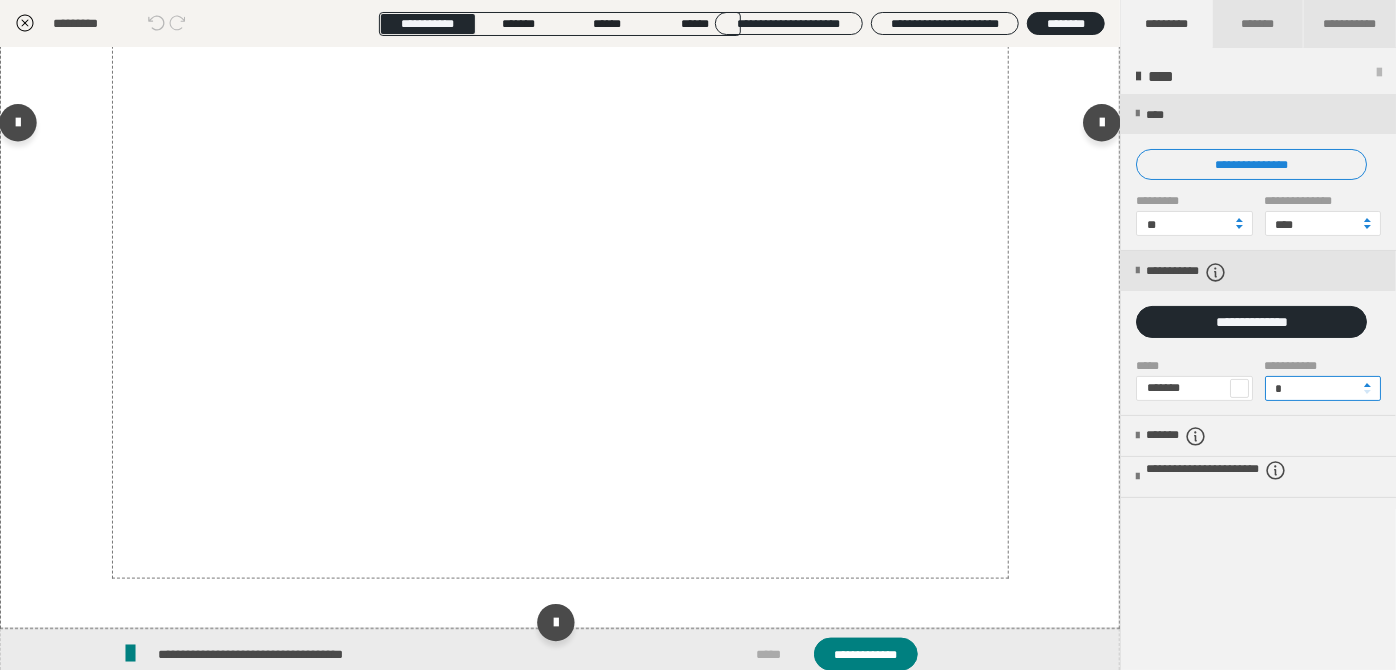 scroll, scrollTop: 1090, scrollLeft: 0, axis: vertical 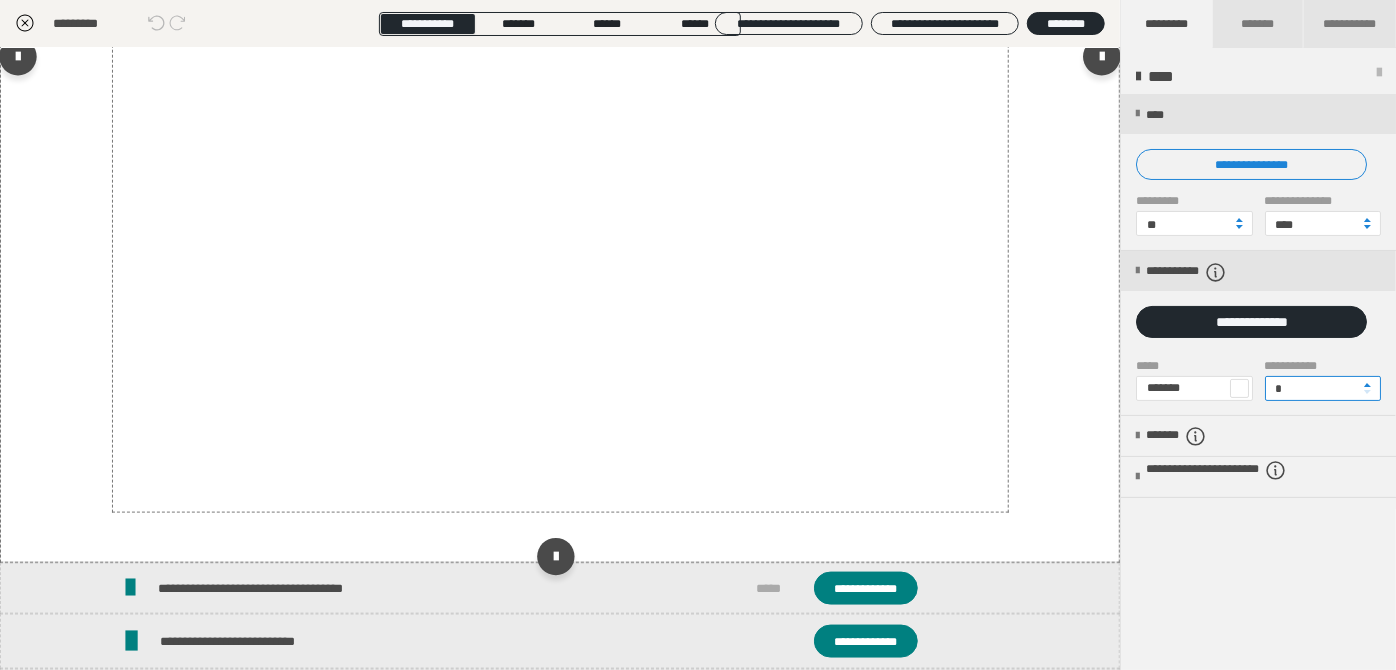 type on "*" 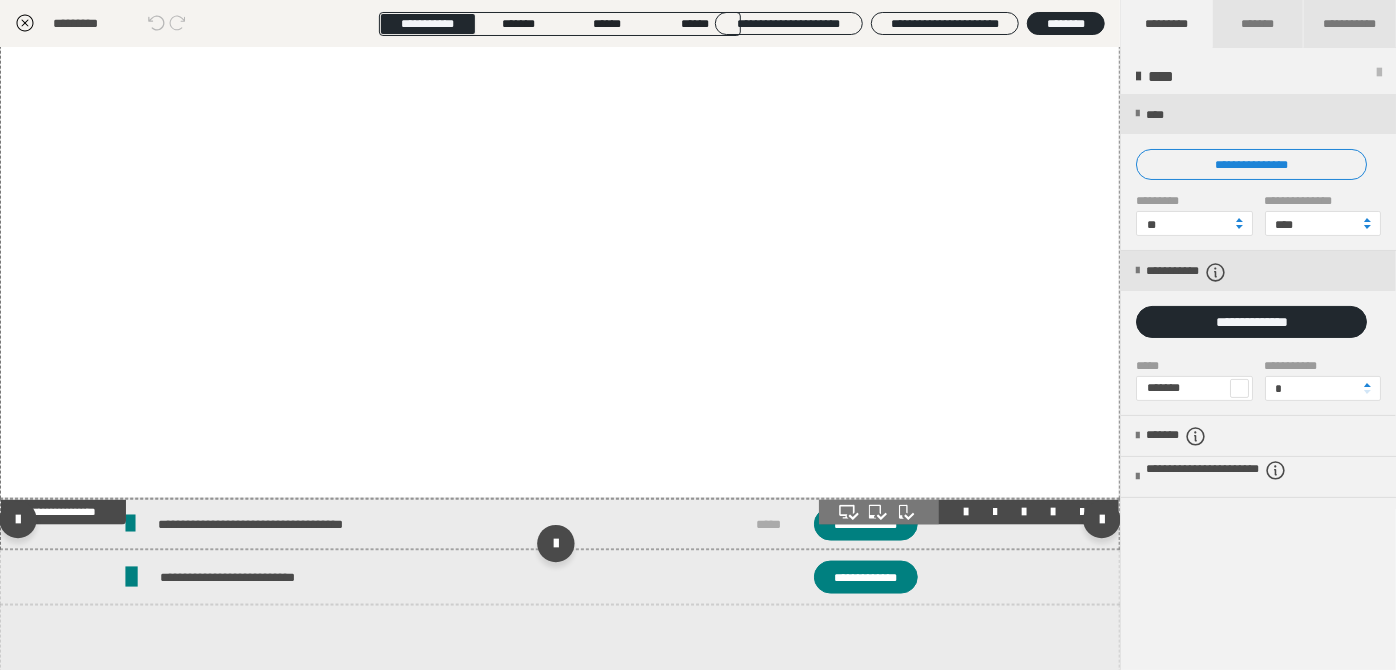 scroll, scrollTop: 1181, scrollLeft: 0, axis: vertical 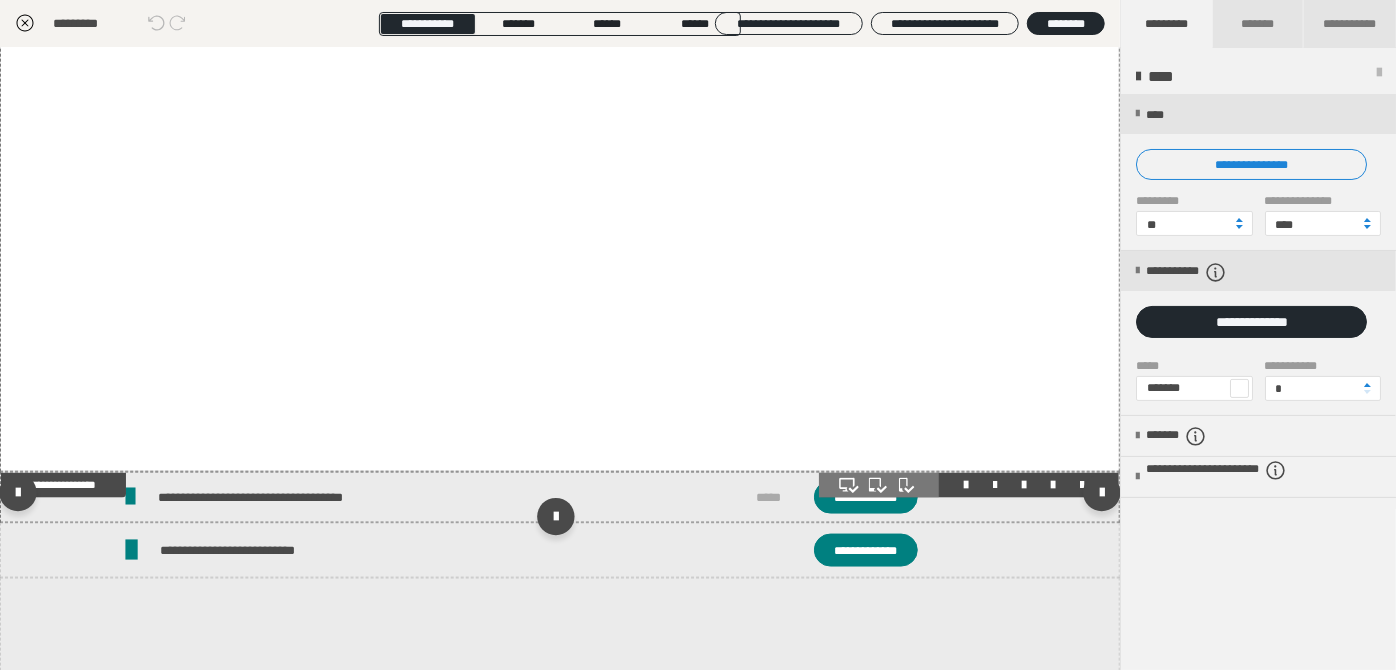 click on "**********" at bounding box center (560, 497) 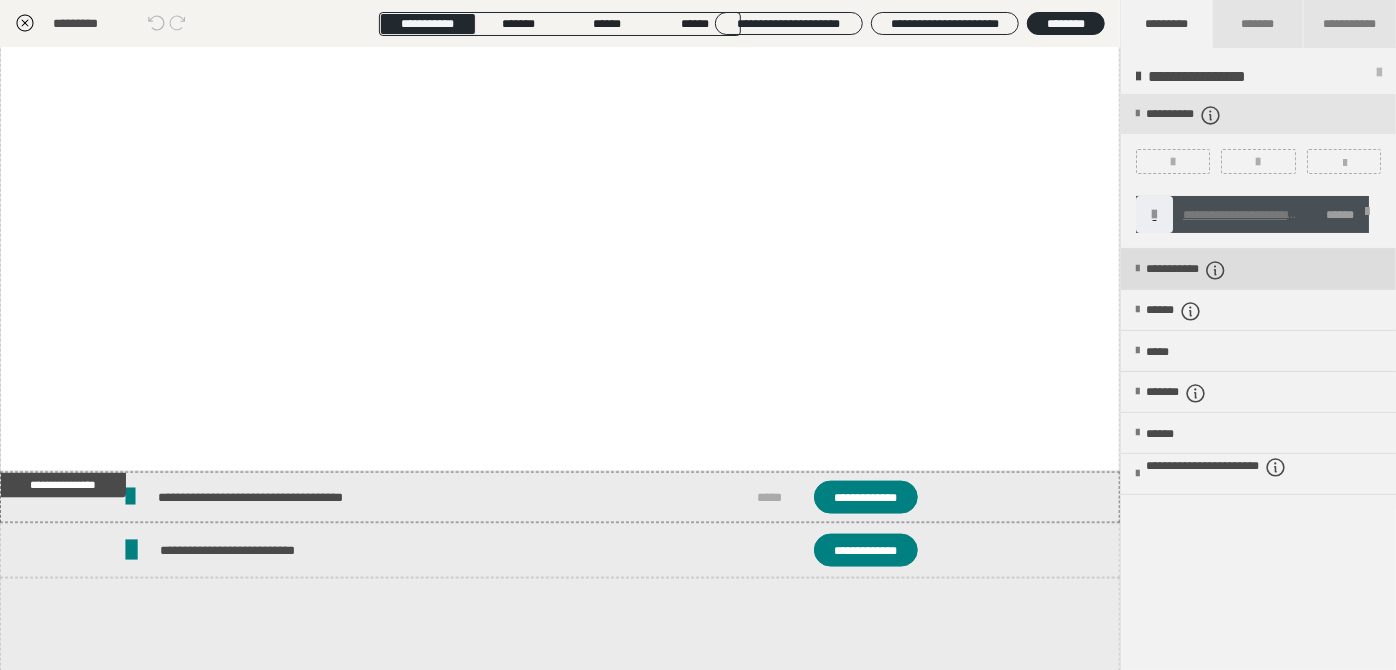 click on "**********" at bounding box center [1210, 270] 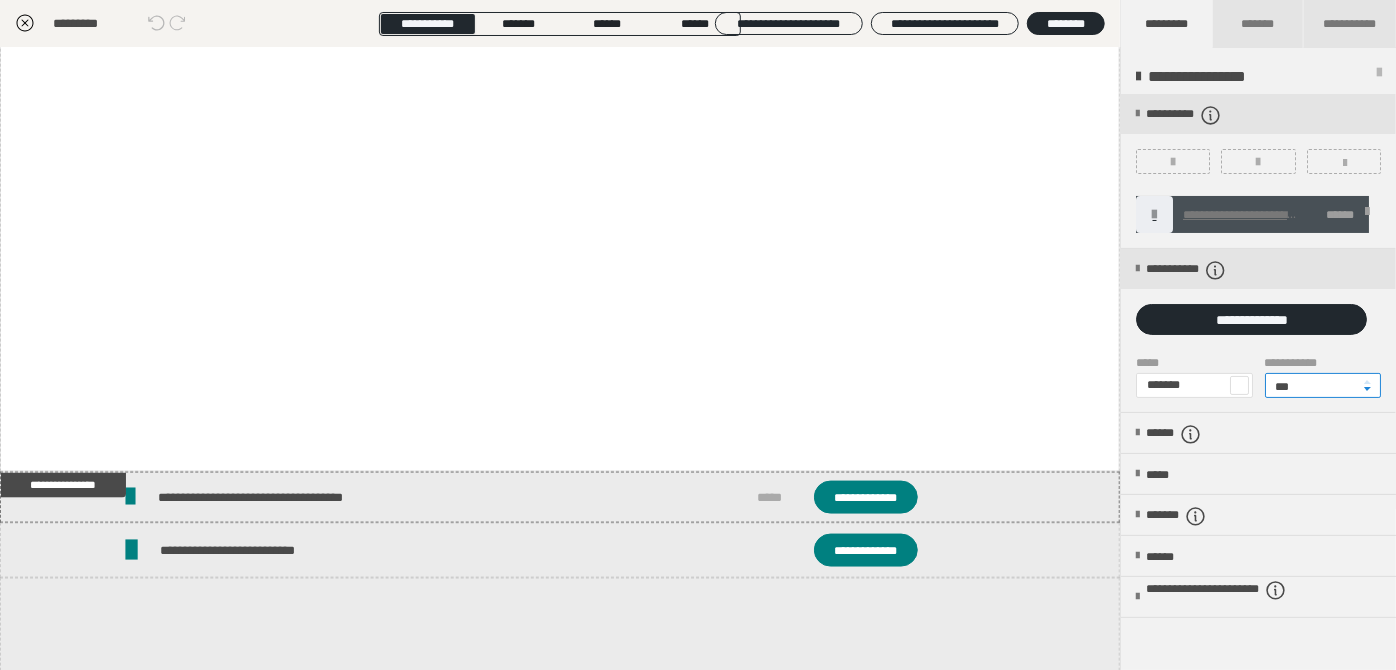 drag, startPoint x: 1303, startPoint y: 382, endPoint x: 1218, endPoint y: 373, distance: 85.47514 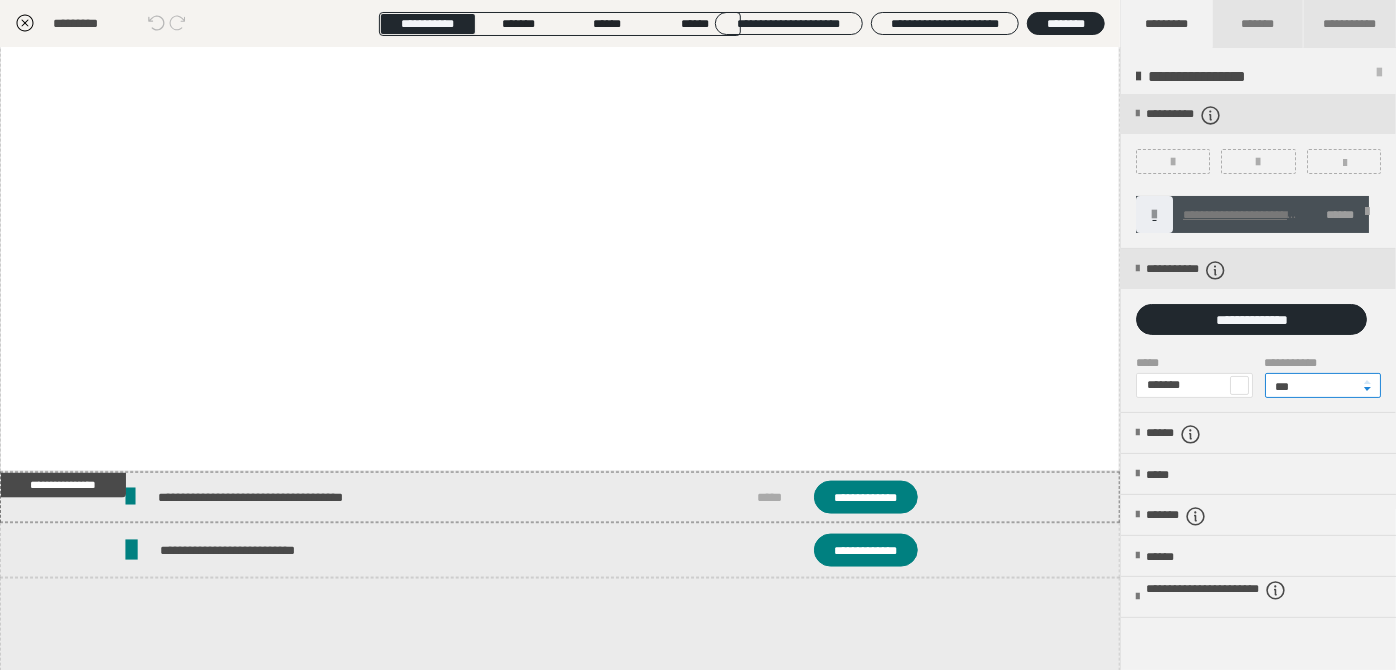 click on "**********" at bounding box center [1258, 384] 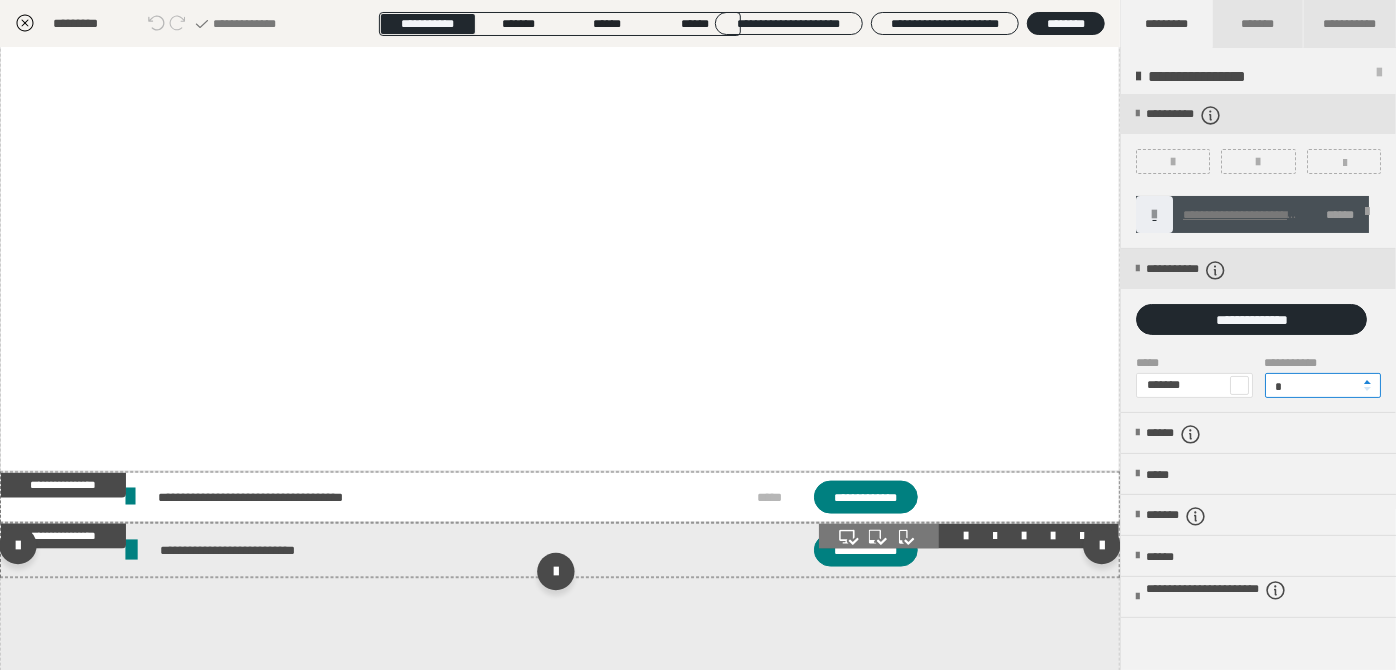 type on "*" 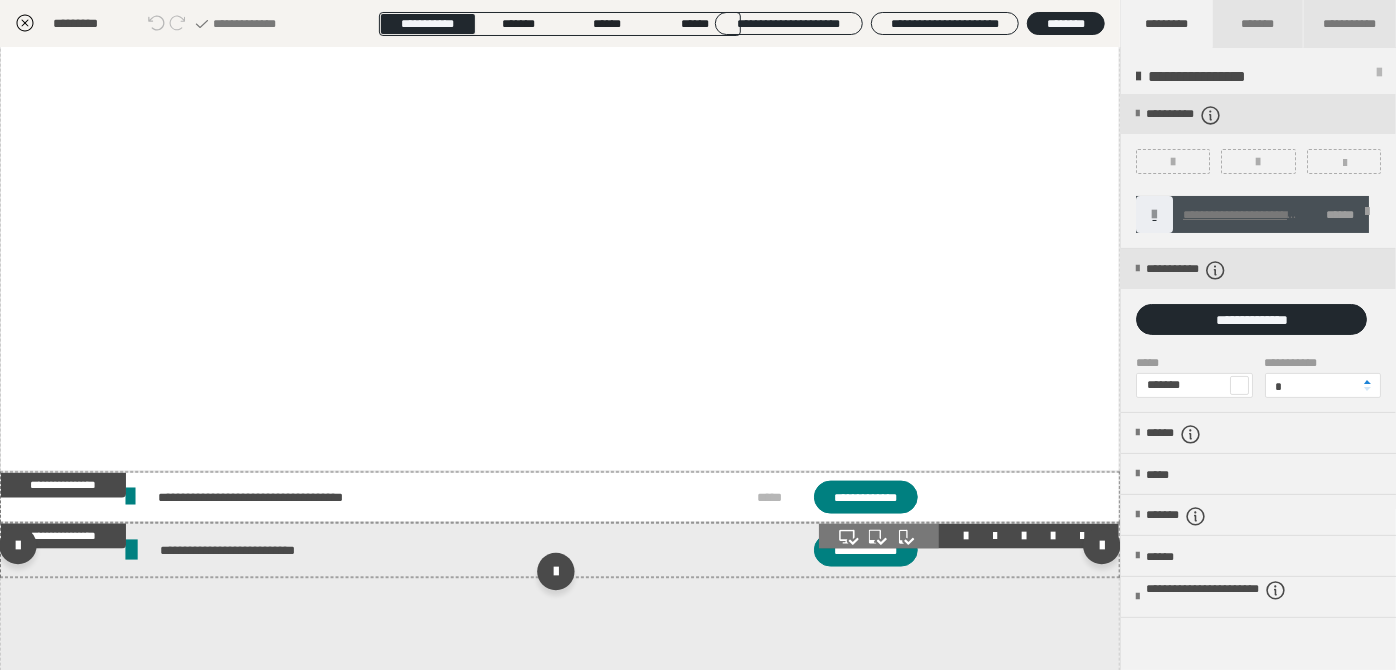 click on "**********" at bounding box center [560, 550] 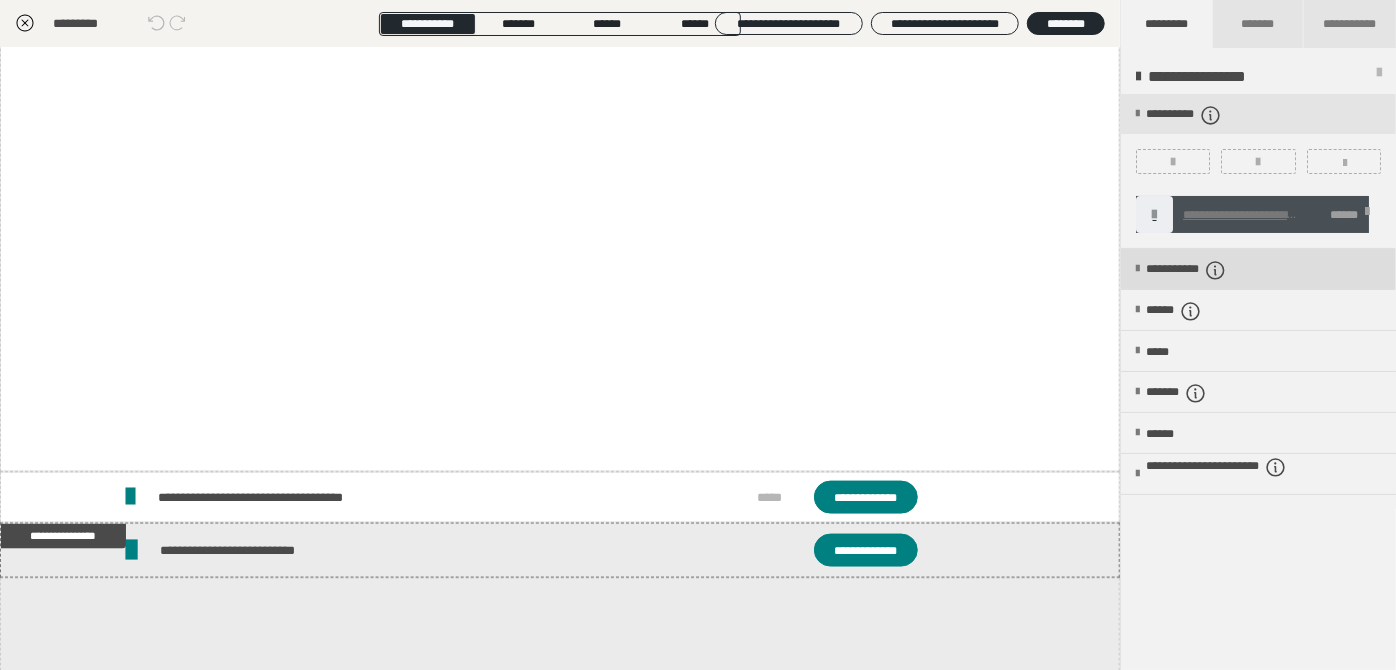 click on "**********" at bounding box center [1258, 269] 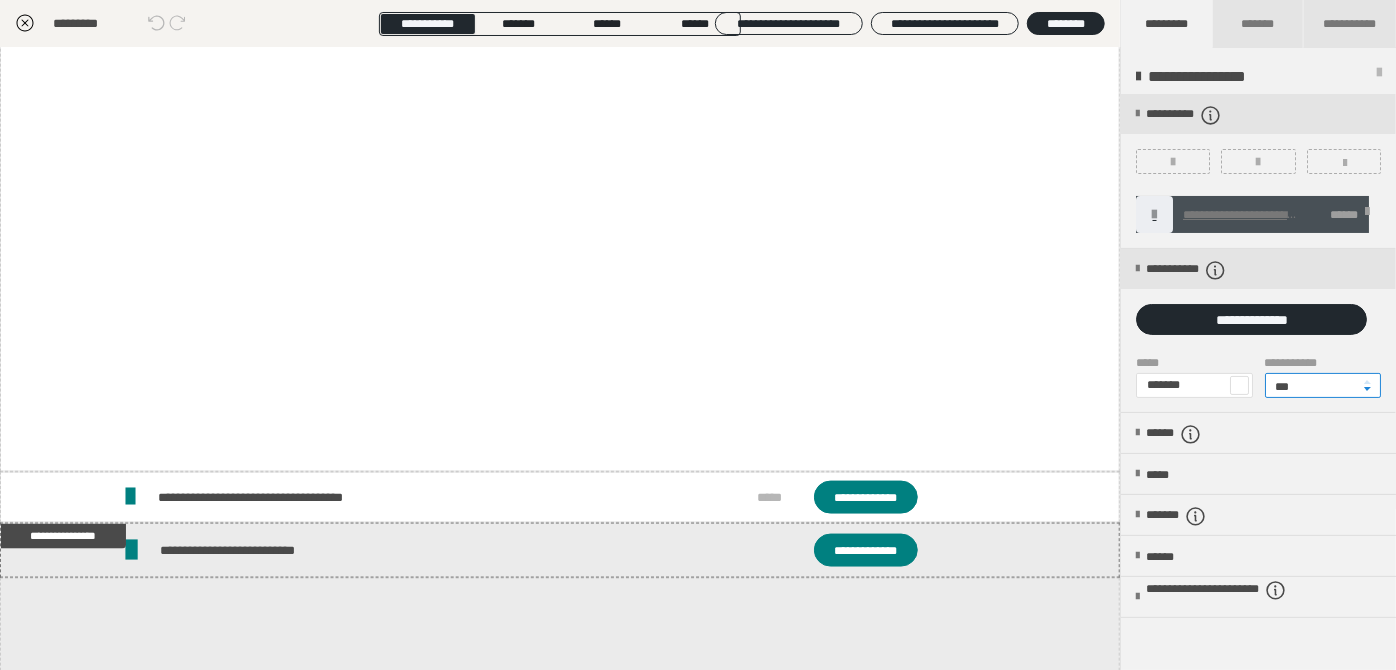 drag, startPoint x: 1309, startPoint y: 387, endPoint x: 1207, endPoint y: 388, distance: 102.0049 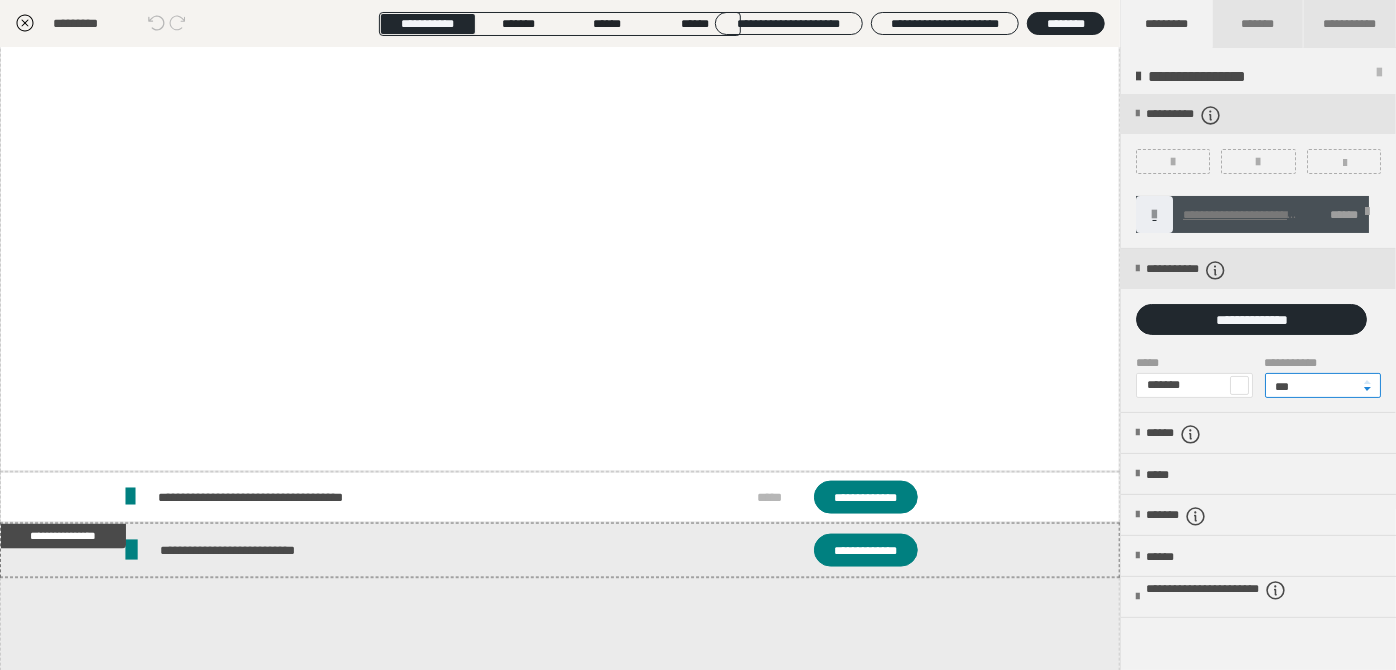 click on "**********" at bounding box center [1258, 384] 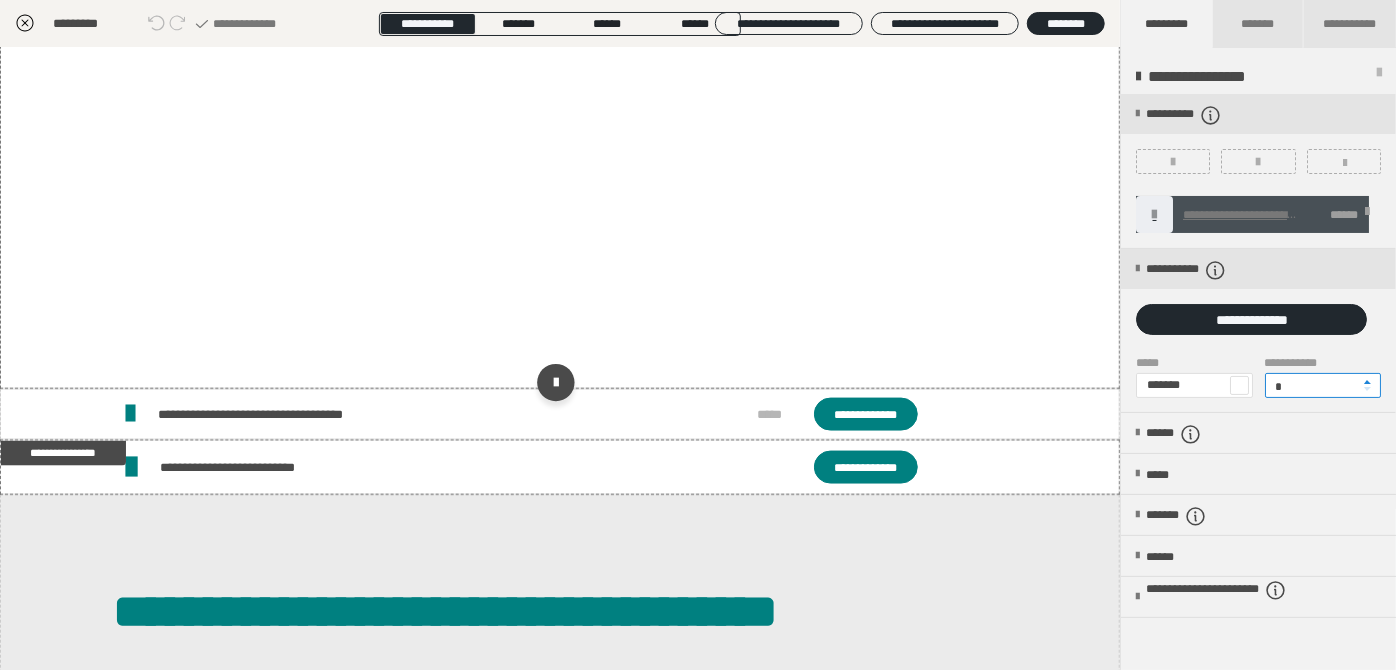 scroll, scrollTop: 1454, scrollLeft: 0, axis: vertical 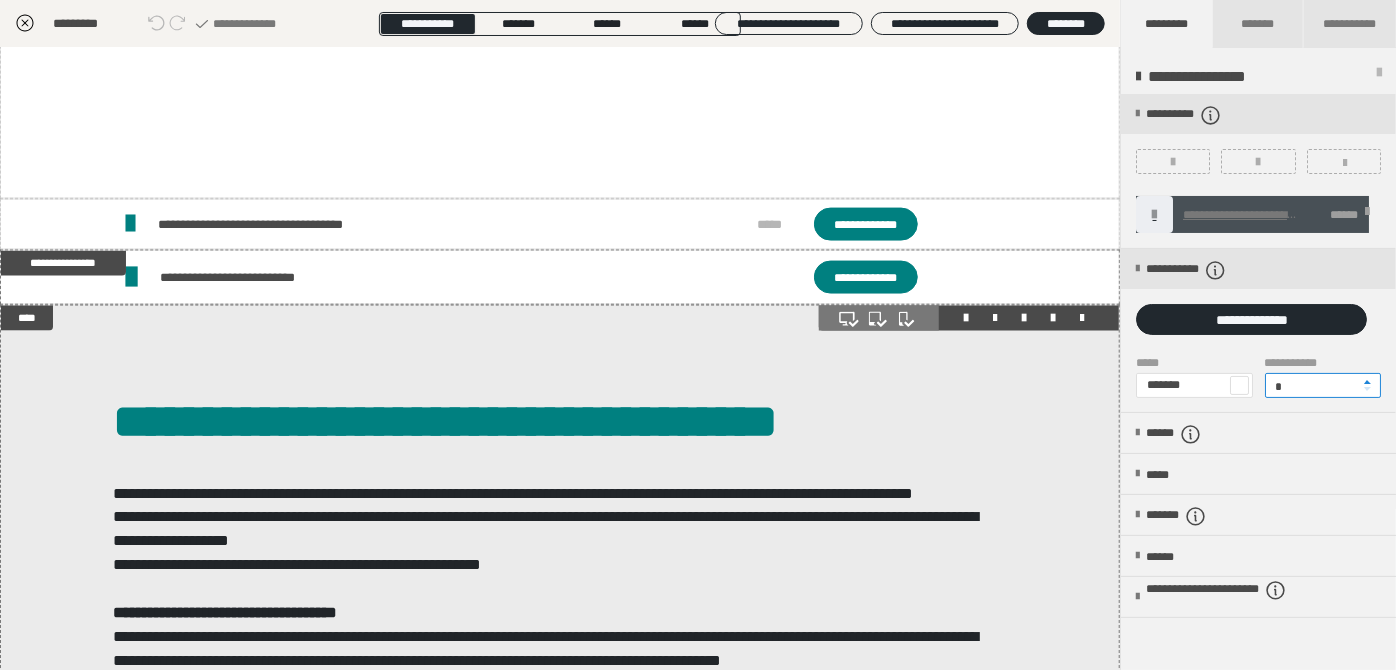 type on "*" 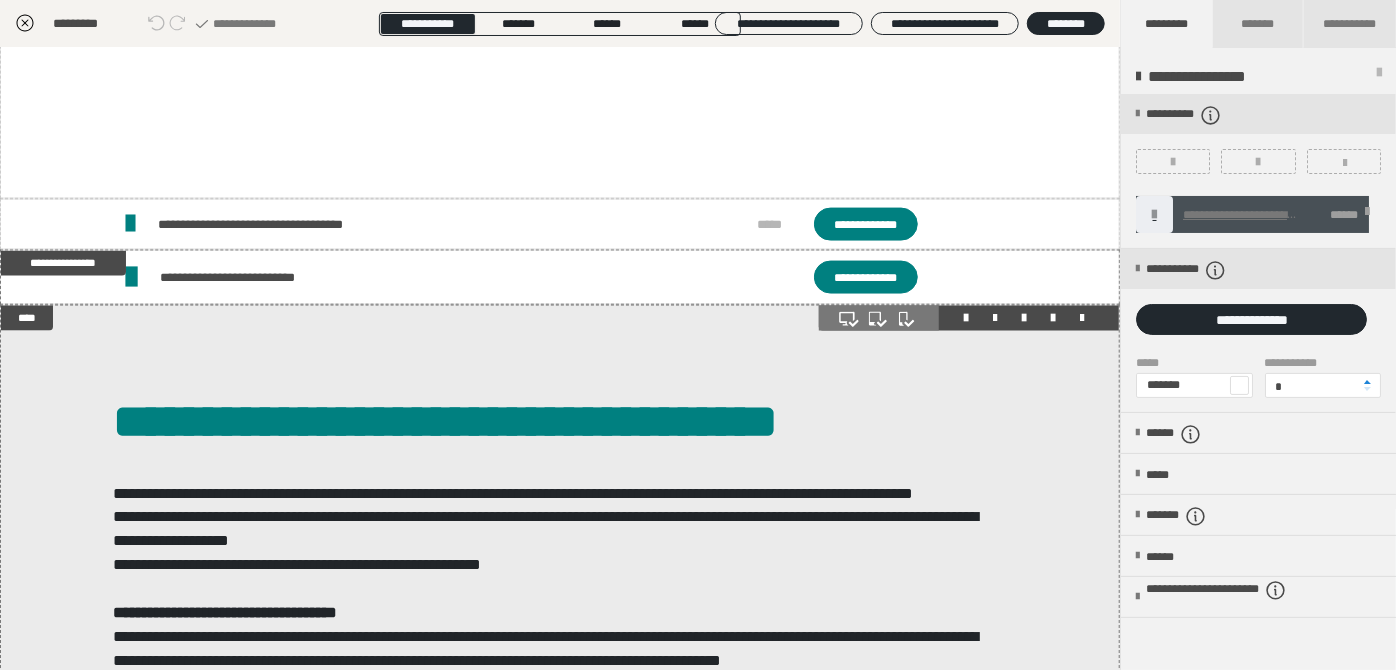 click at bounding box center [560, 935] 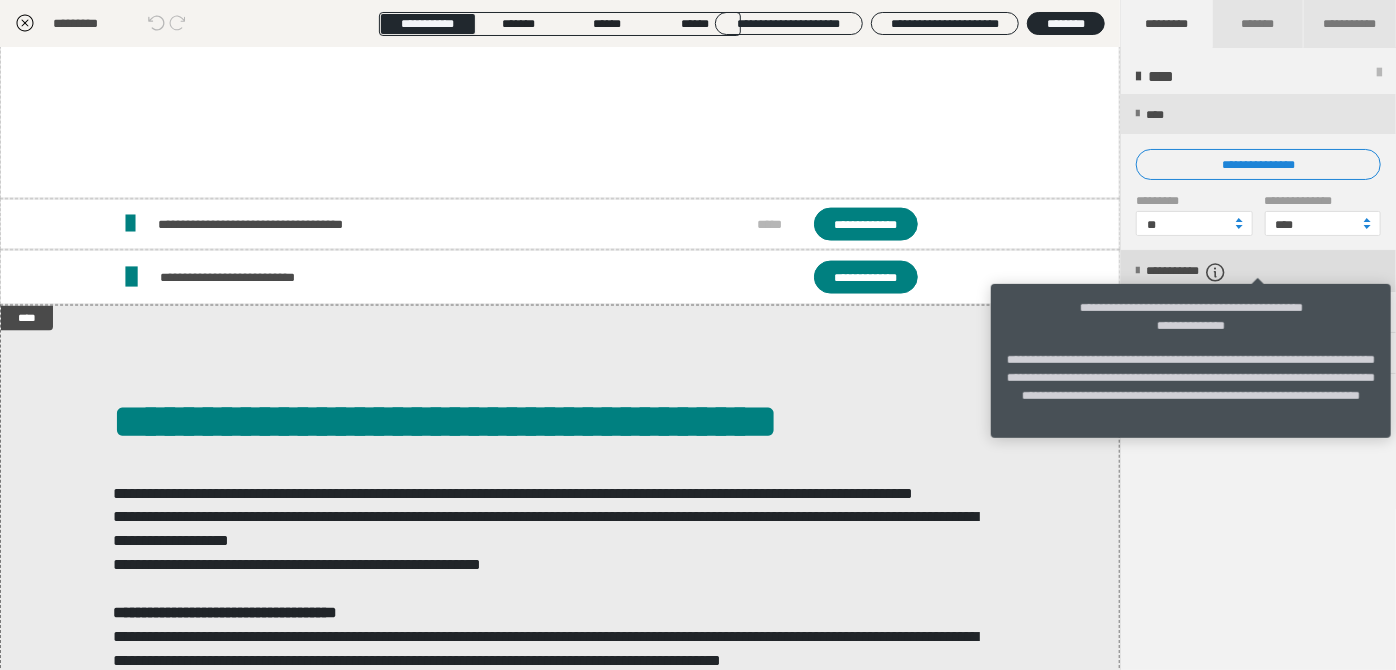 click 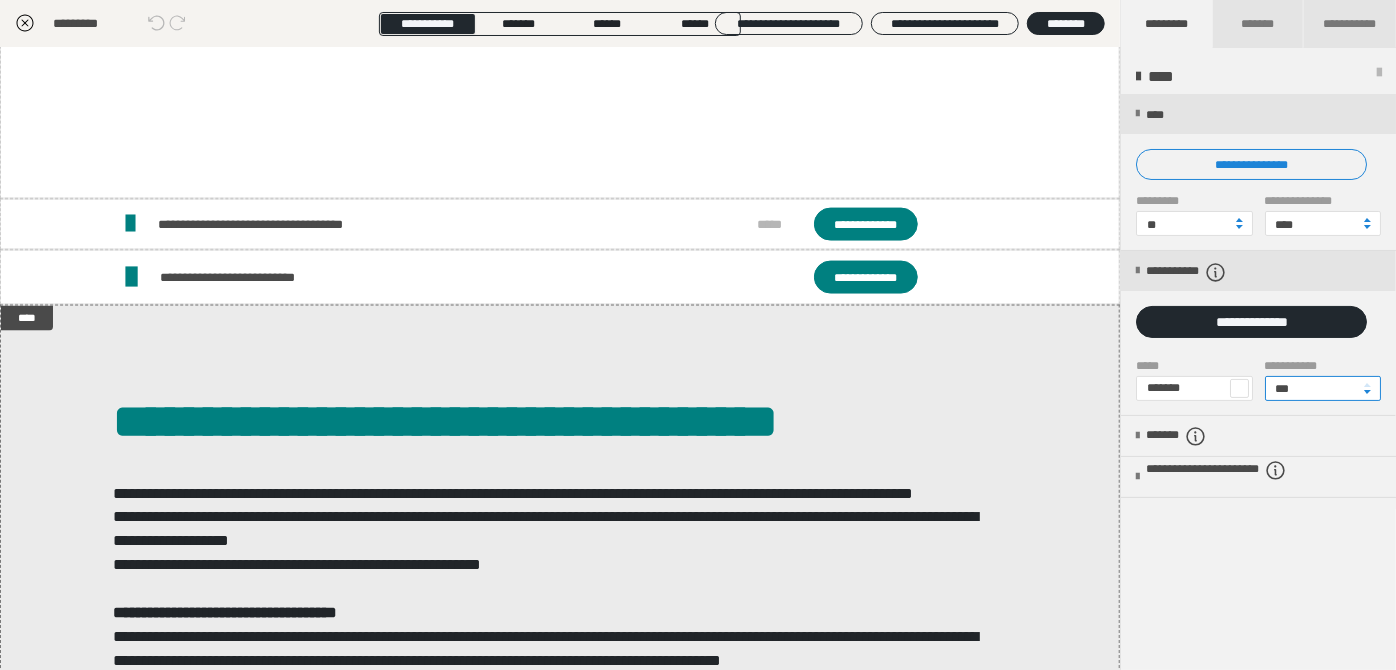drag, startPoint x: 1295, startPoint y: 387, endPoint x: 1238, endPoint y: 386, distance: 57.00877 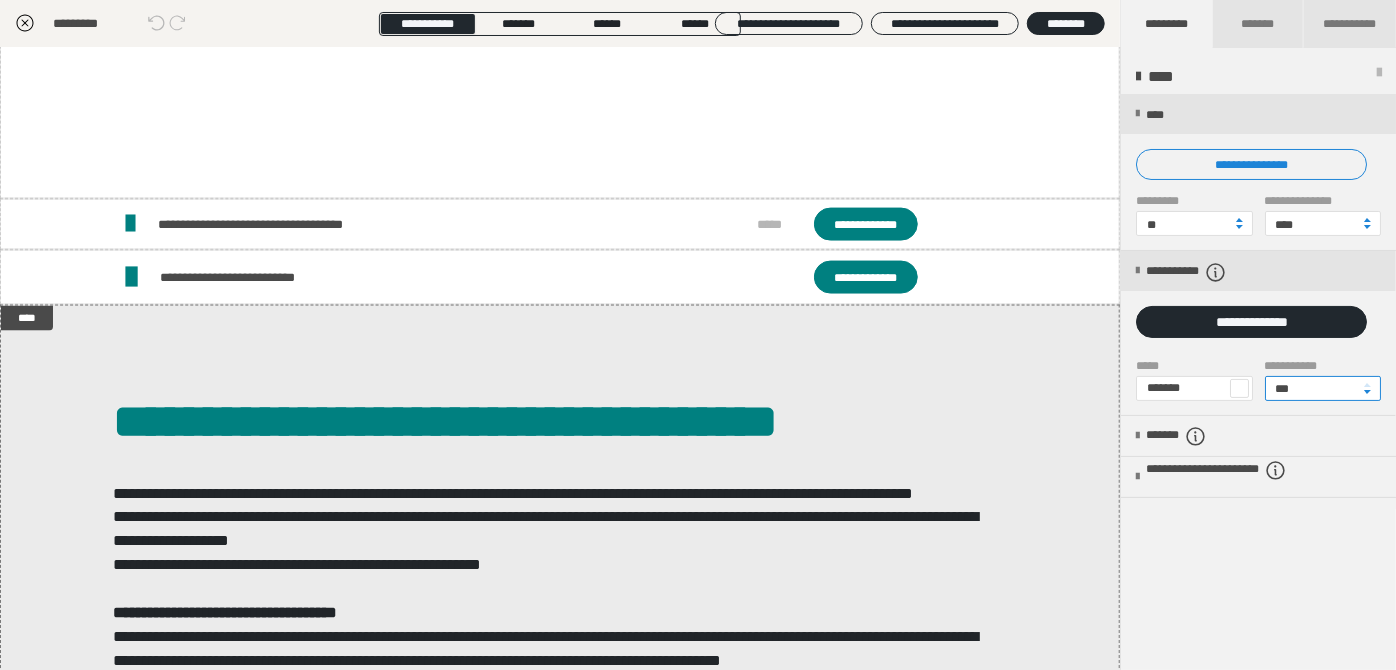 click on "**********" at bounding box center (1258, 387) 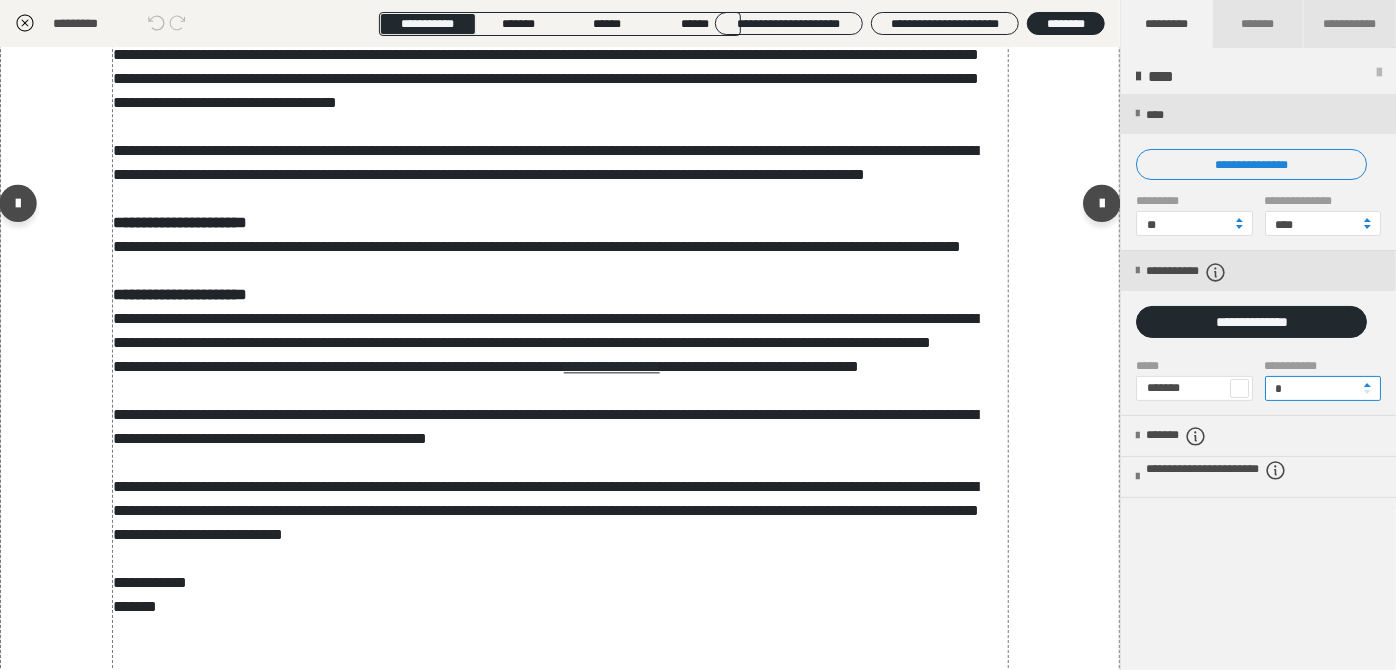 scroll, scrollTop: 2429, scrollLeft: 0, axis: vertical 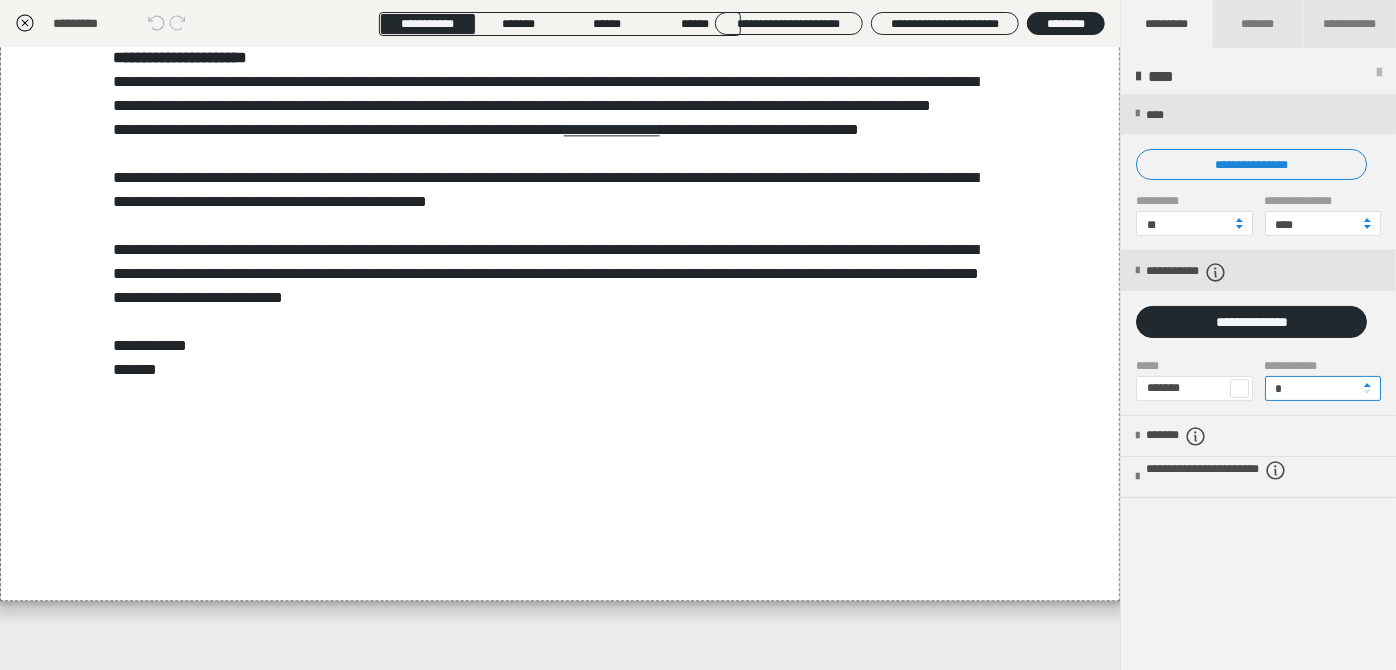 type on "*" 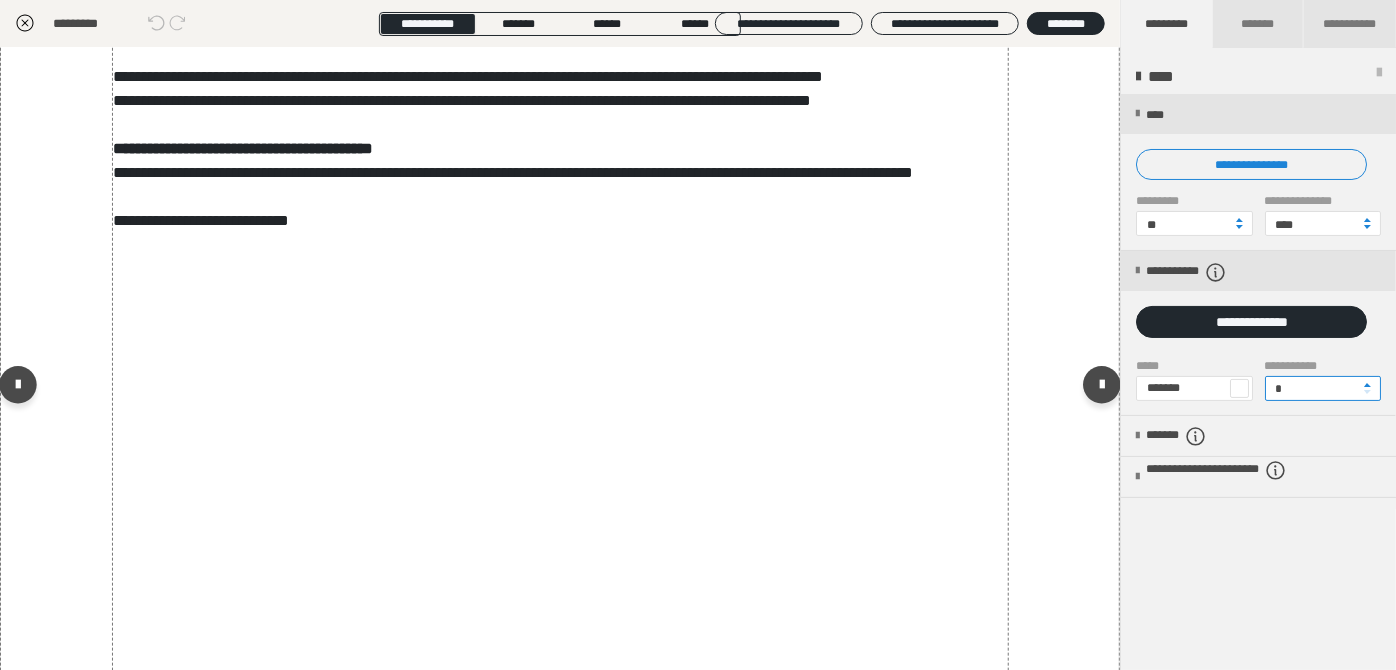 scroll, scrollTop: 611, scrollLeft: 0, axis: vertical 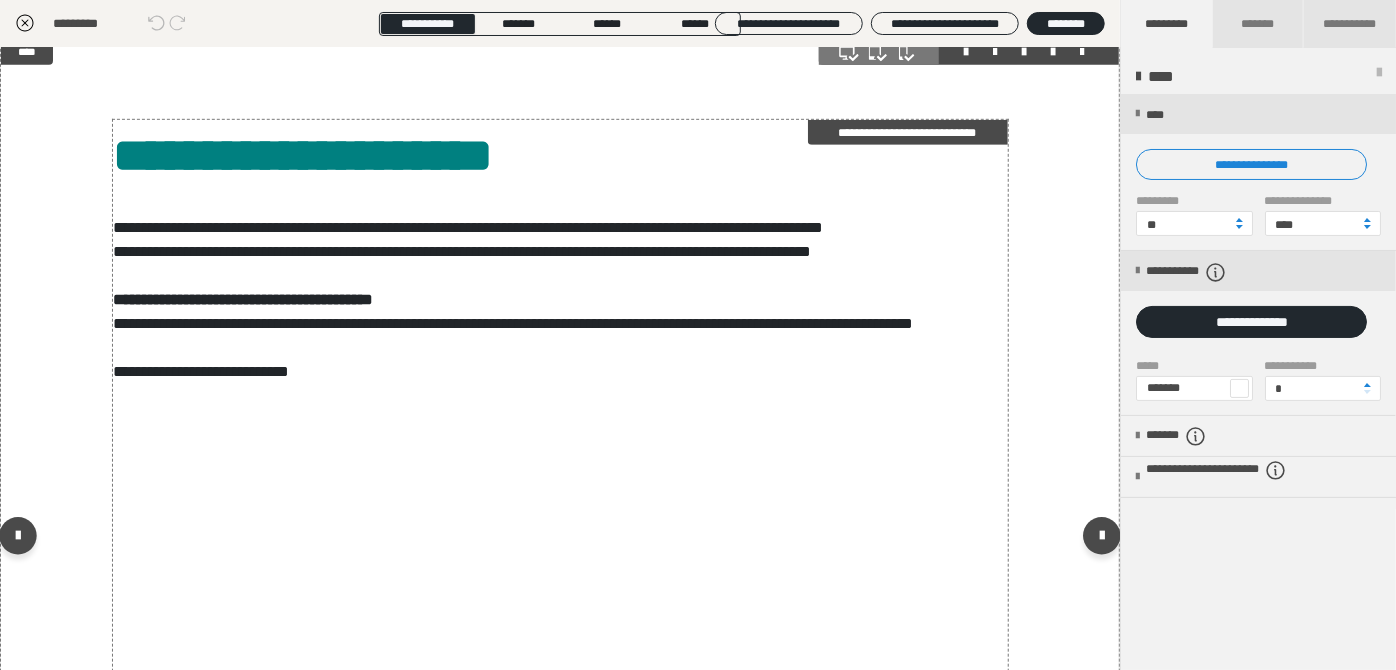 click on "**********" at bounding box center [555, 555] 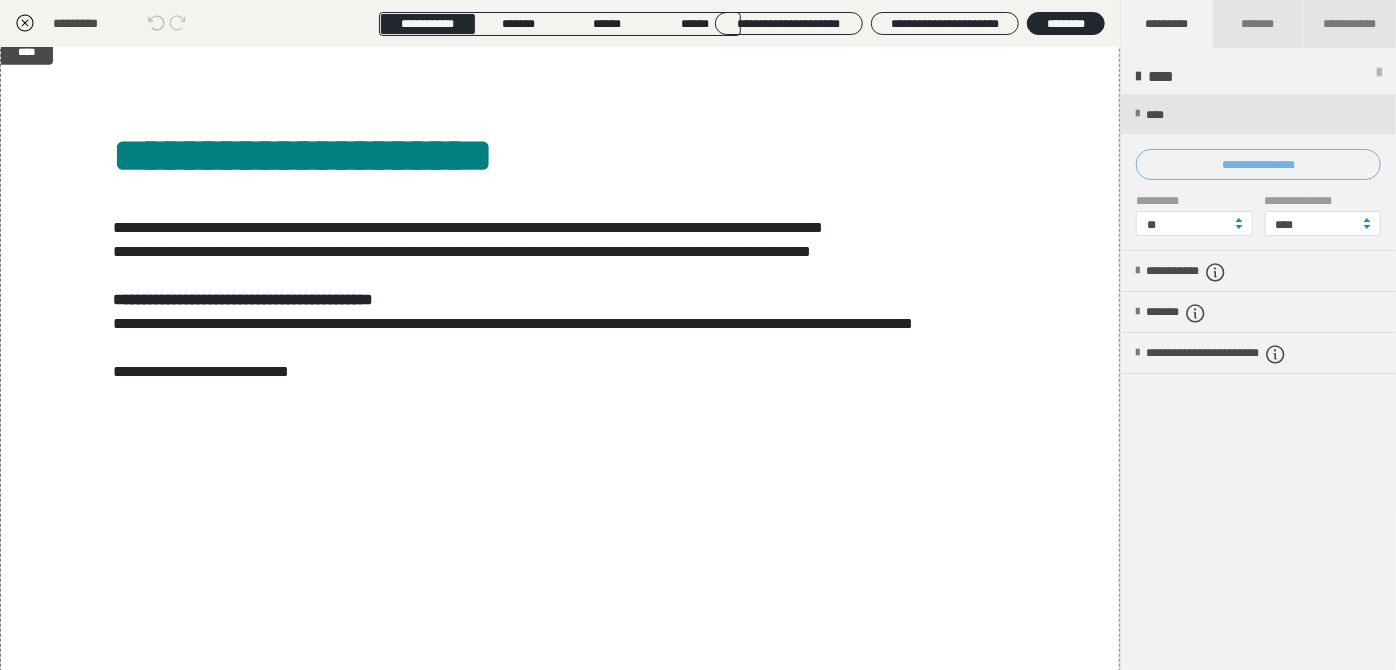 click on "**********" at bounding box center [1258, 164] 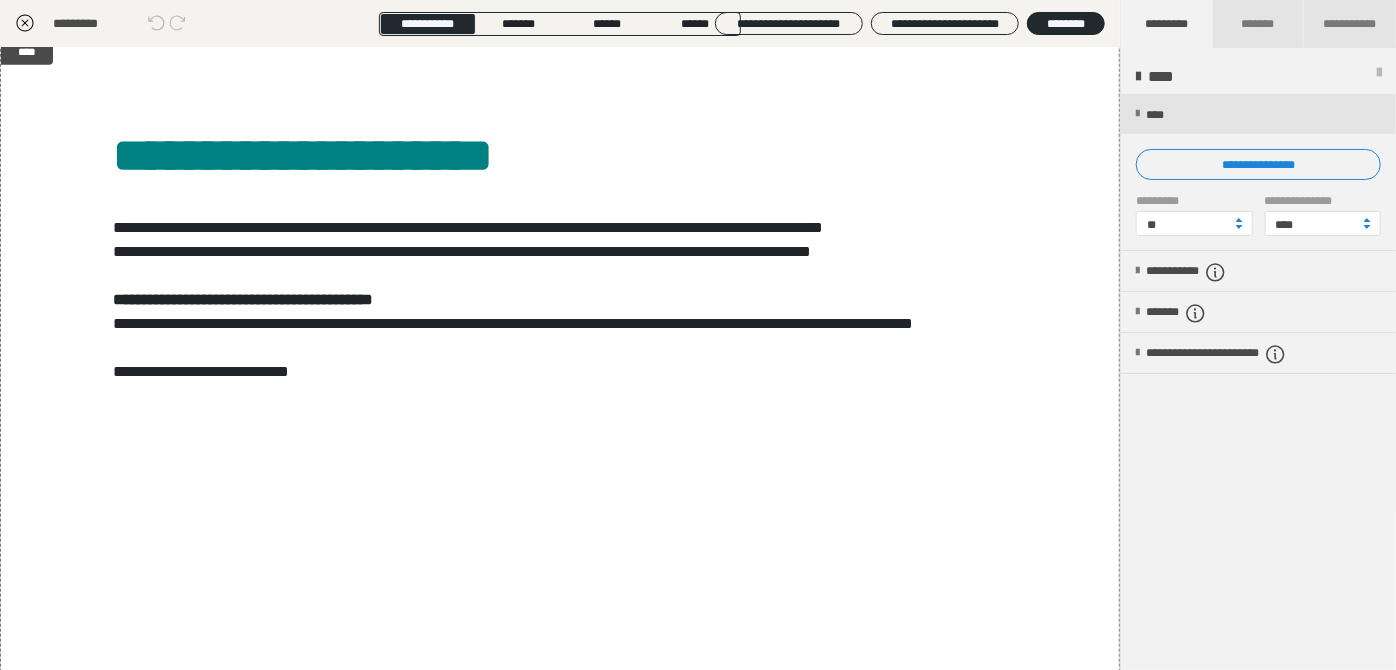 click on "**********" at bounding box center (698, 335) 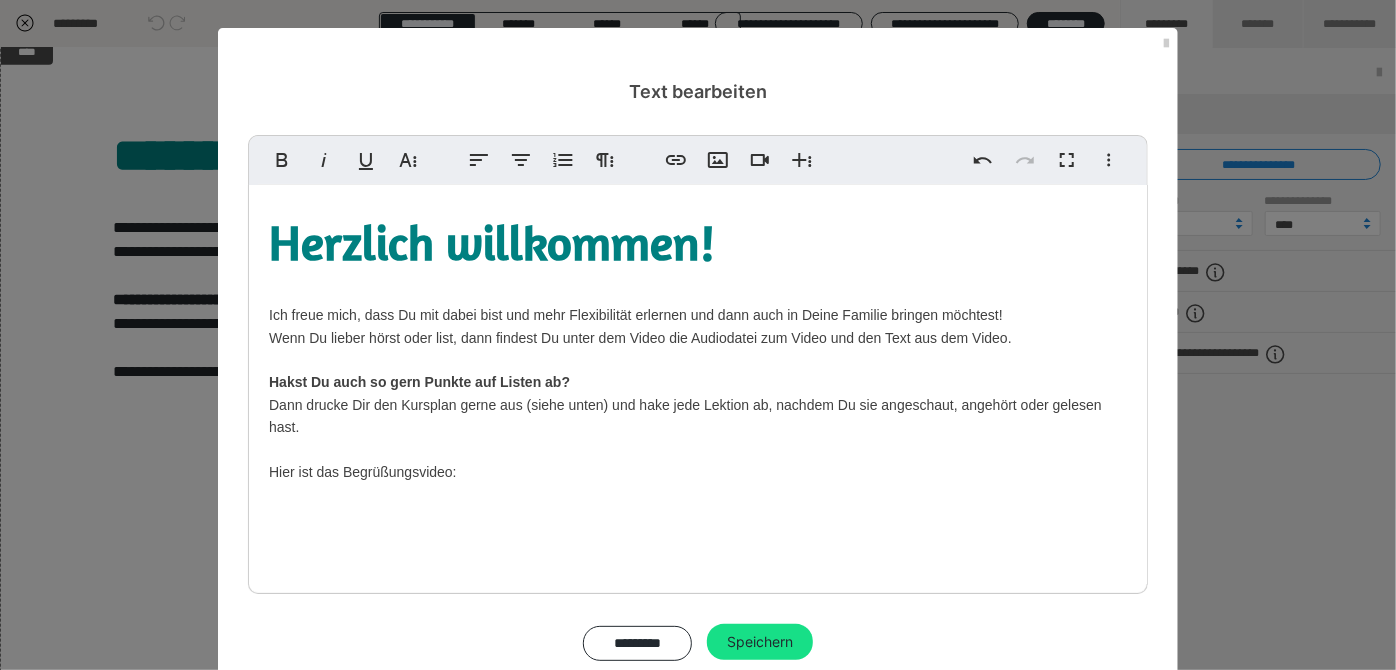 scroll, scrollTop: 450, scrollLeft: 0, axis: vertical 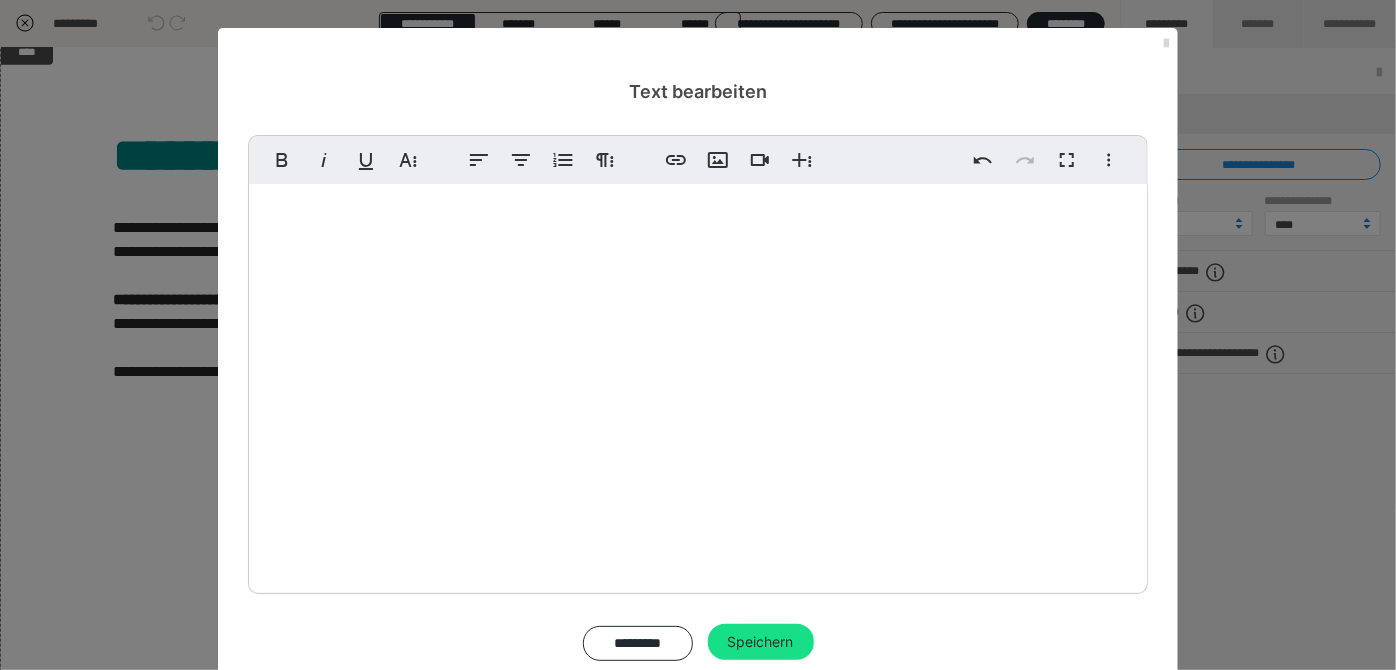 click at bounding box center [1166, 44] 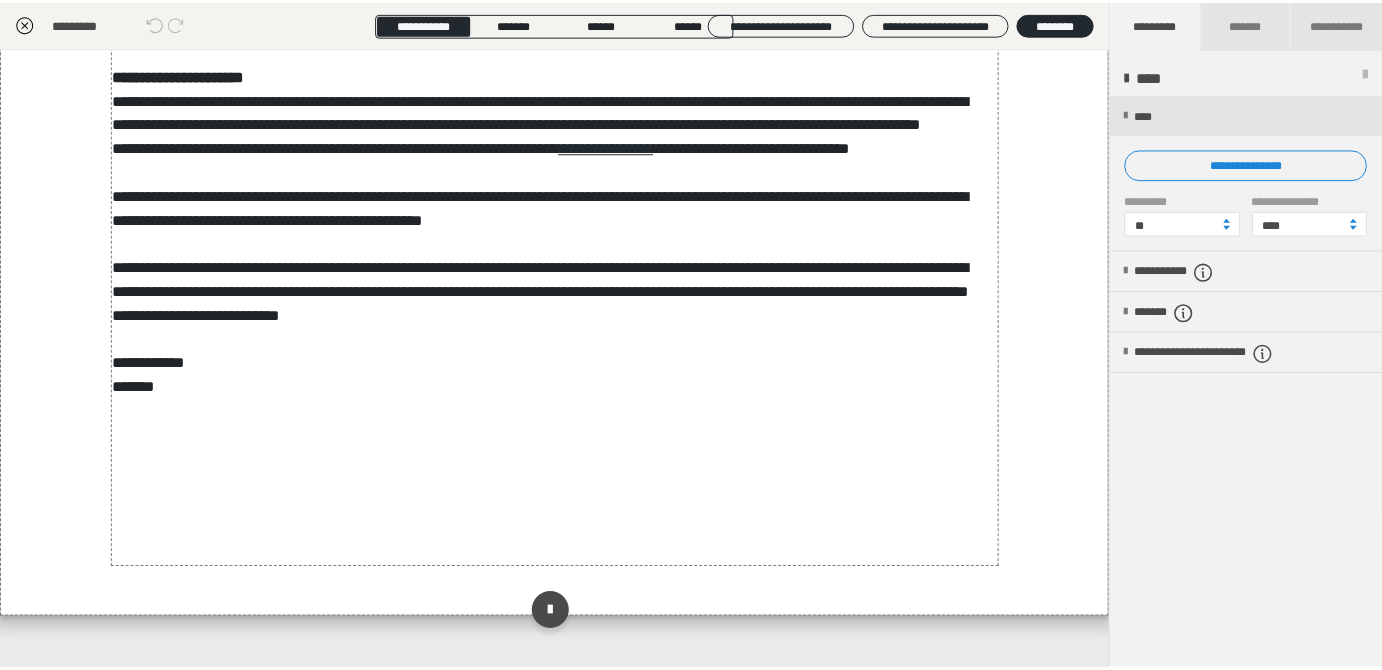 scroll, scrollTop: 2429, scrollLeft: 0, axis: vertical 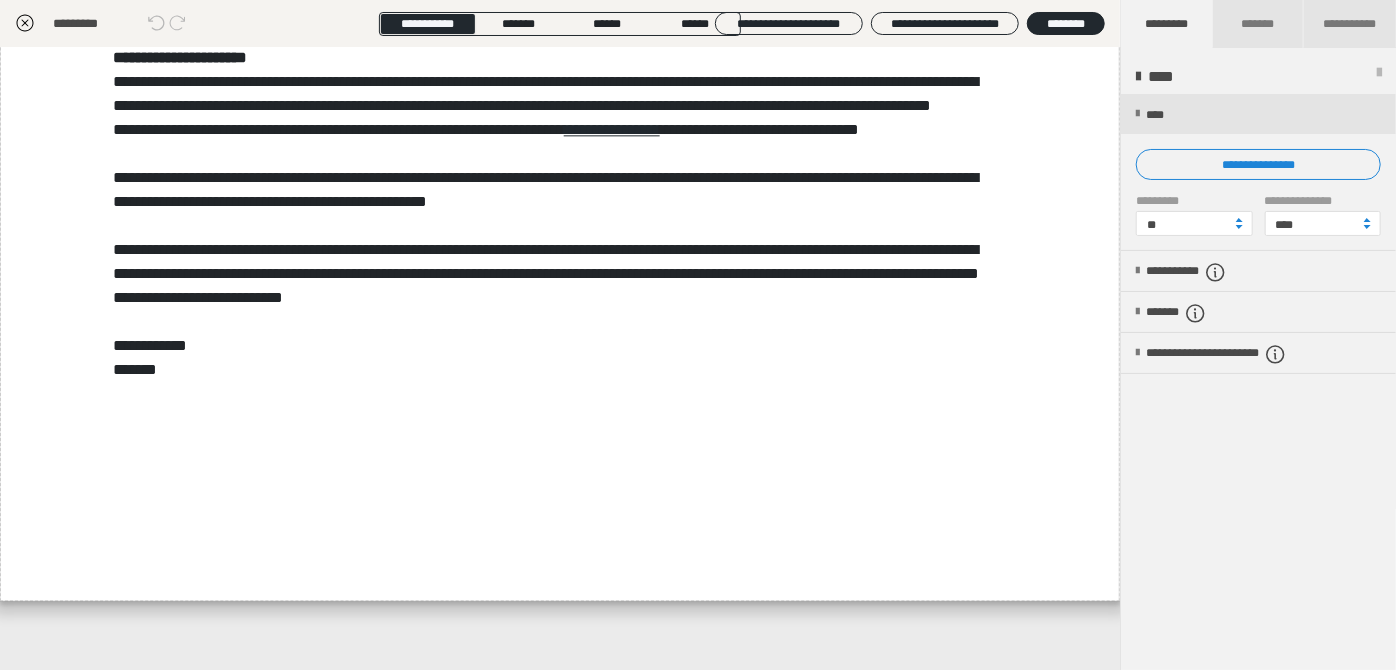 click 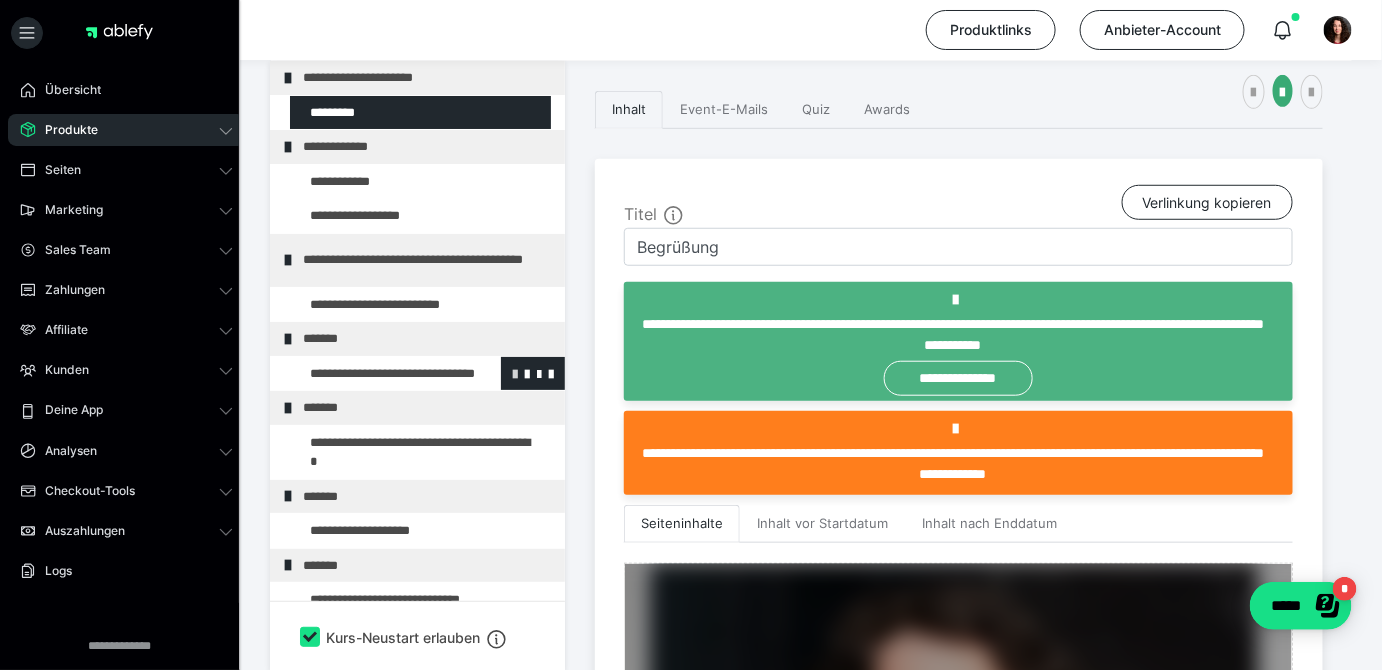 click at bounding box center (515, 373) 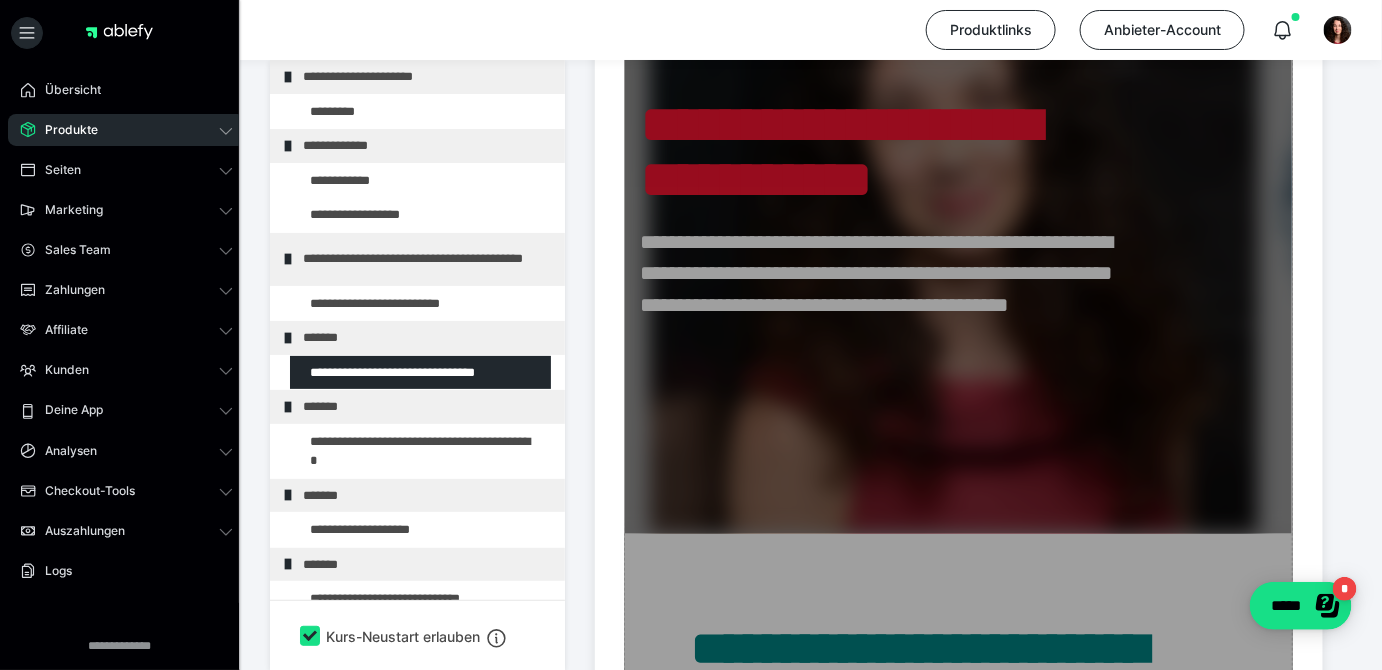 scroll, scrollTop: 645, scrollLeft: 0, axis: vertical 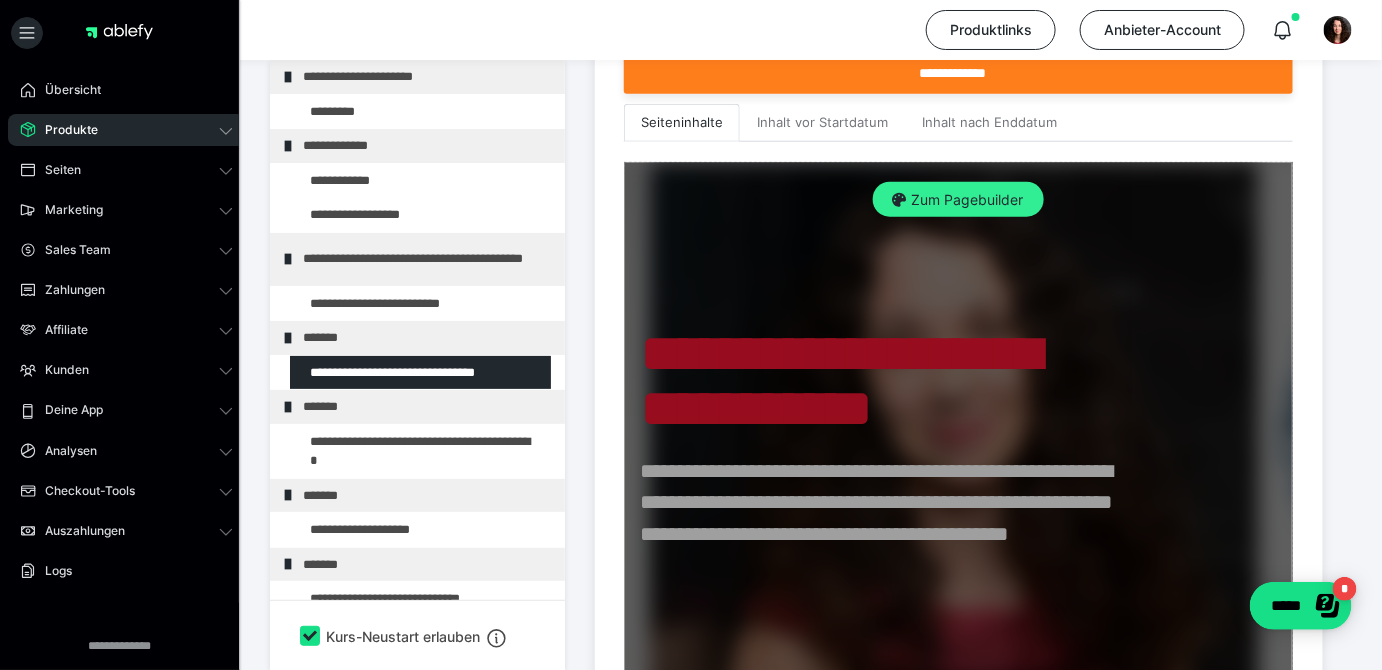 click on "Zum Pagebuilder" at bounding box center (958, 200) 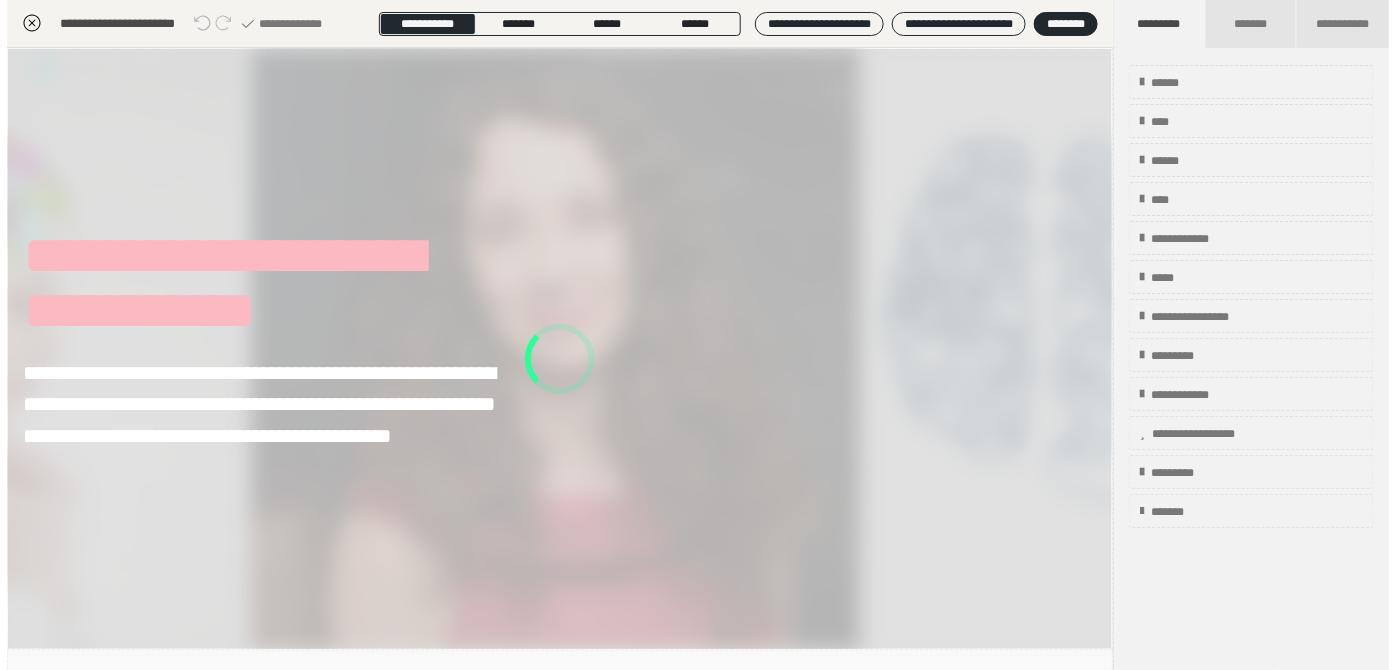 scroll, scrollTop: 373, scrollLeft: 0, axis: vertical 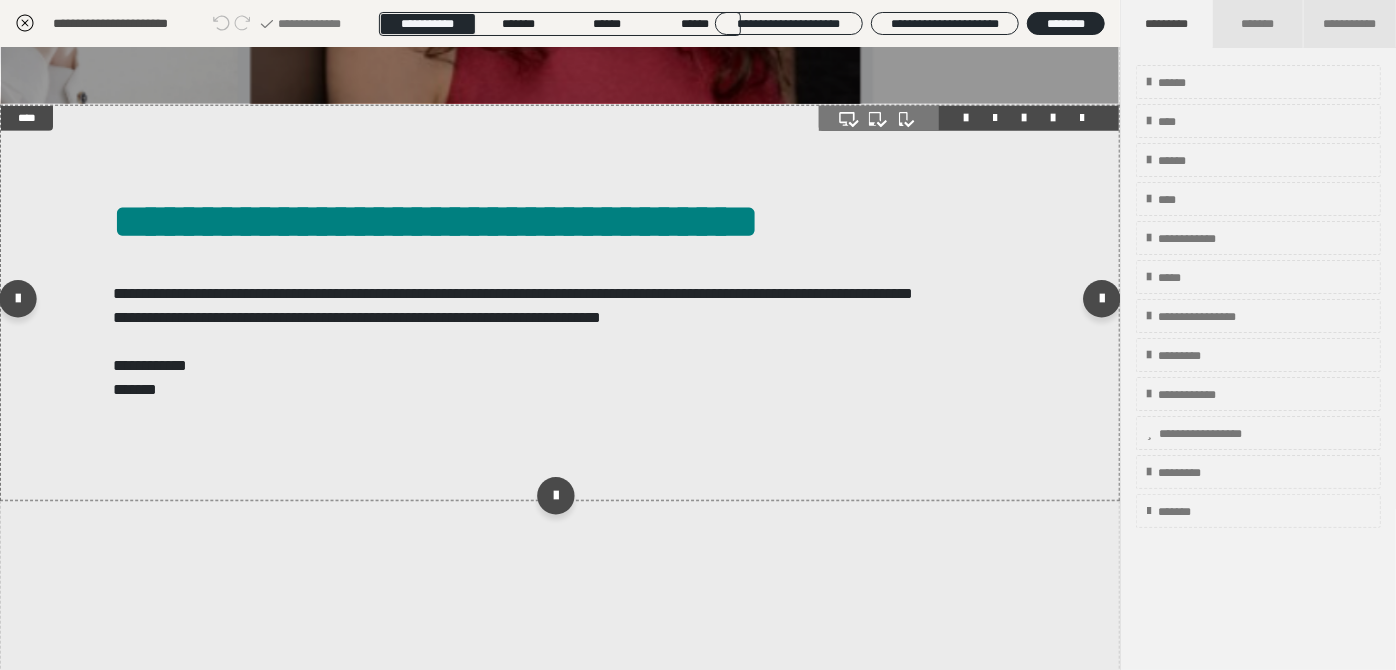 click at bounding box center (560, 303) 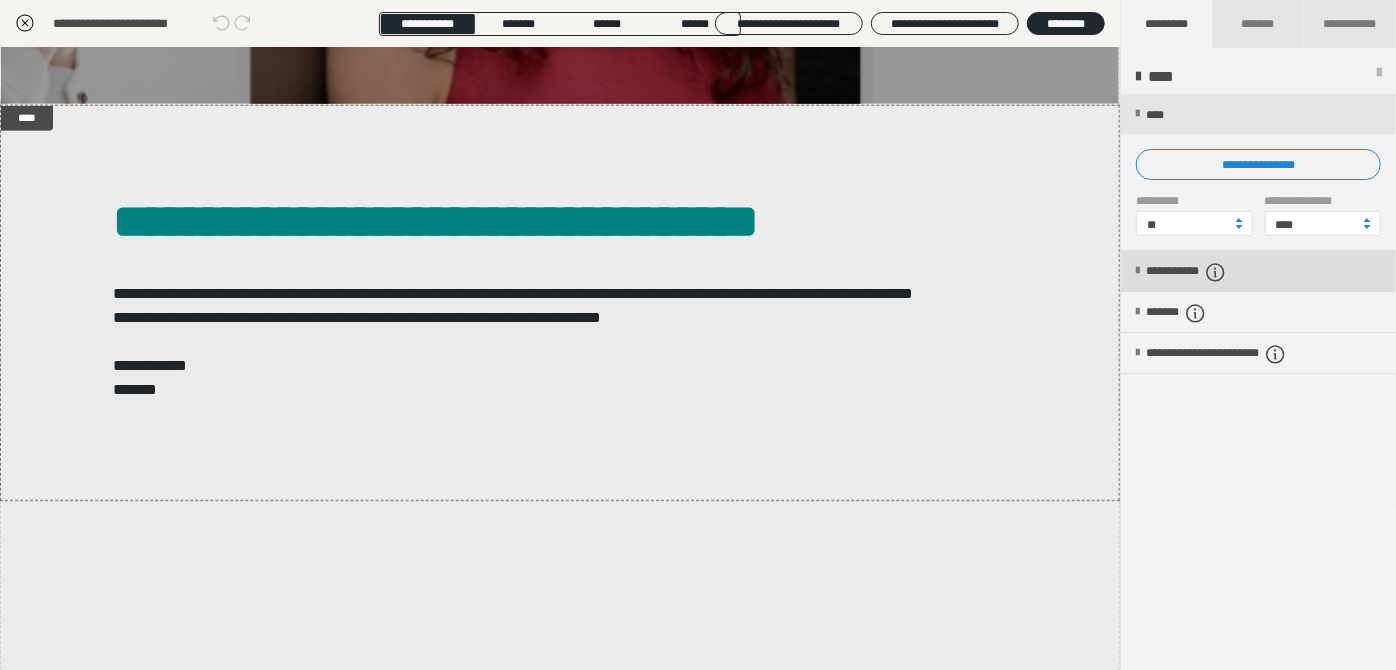 click on "**********" at bounding box center (1258, 271) 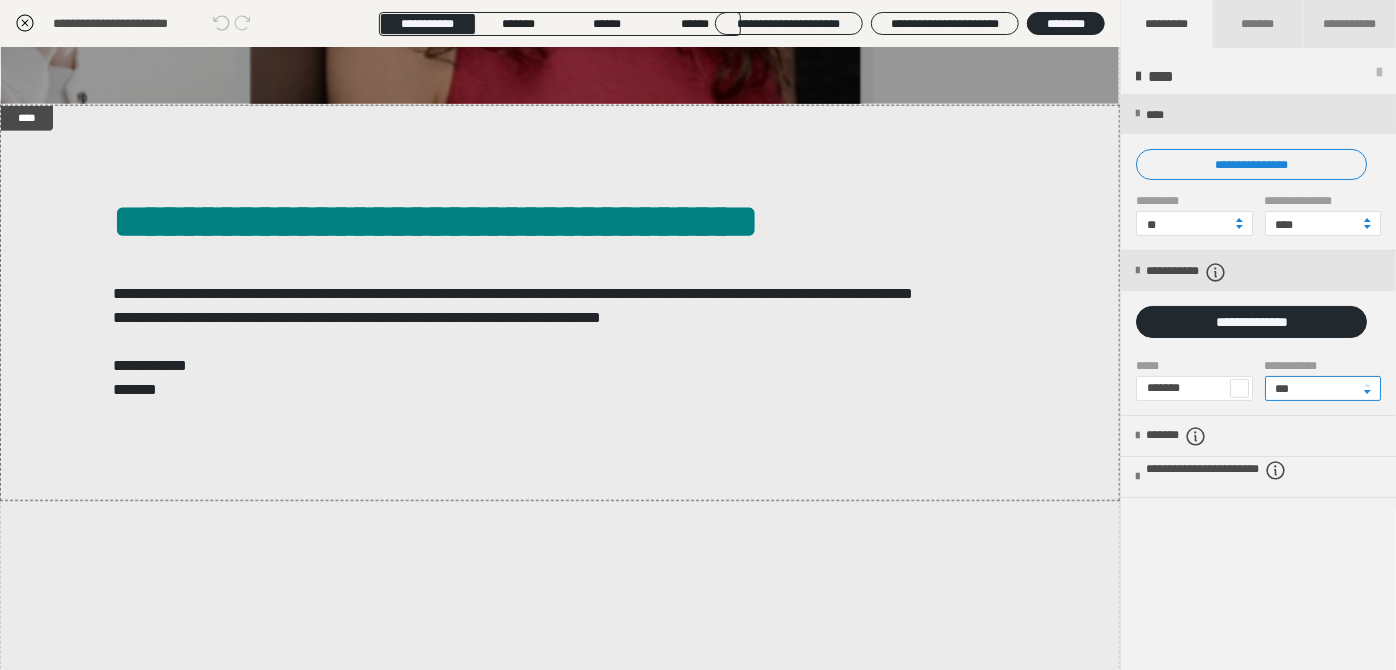 drag, startPoint x: 1309, startPoint y: 398, endPoint x: 1203, endPoint y: 390, distance: 106.30146 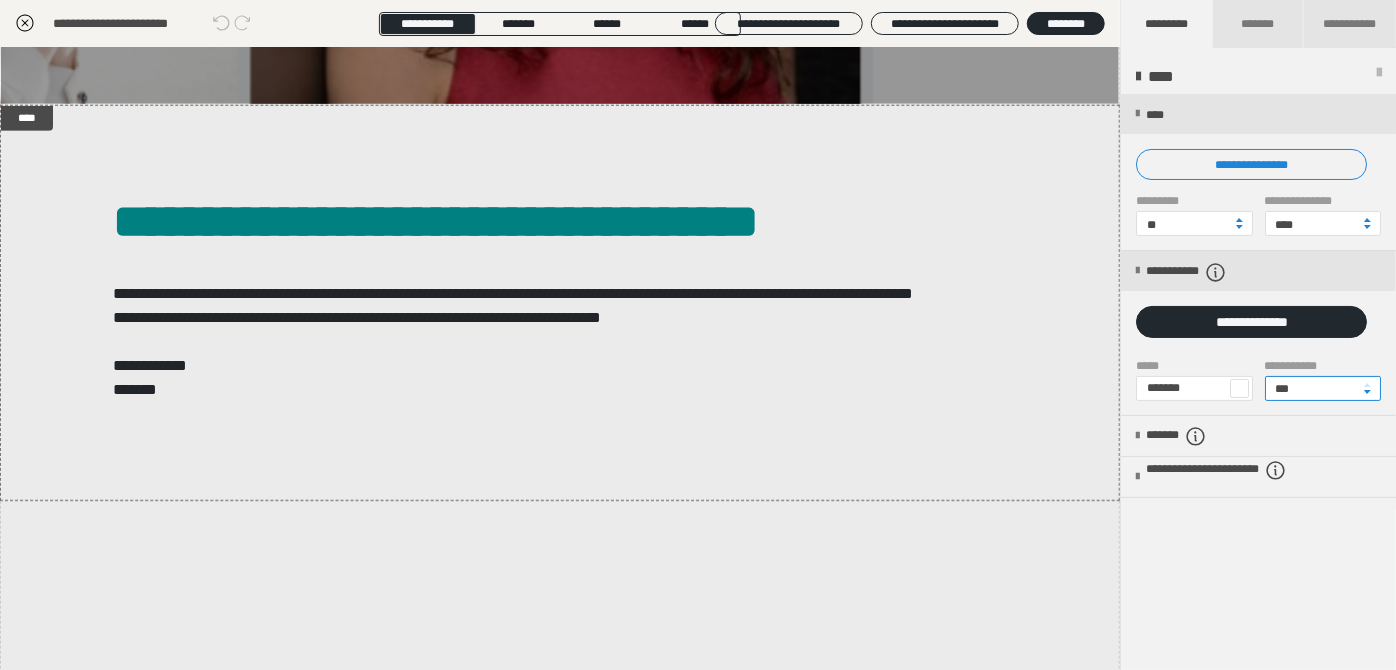 click on "**********" at bounding box center [1258, 387] 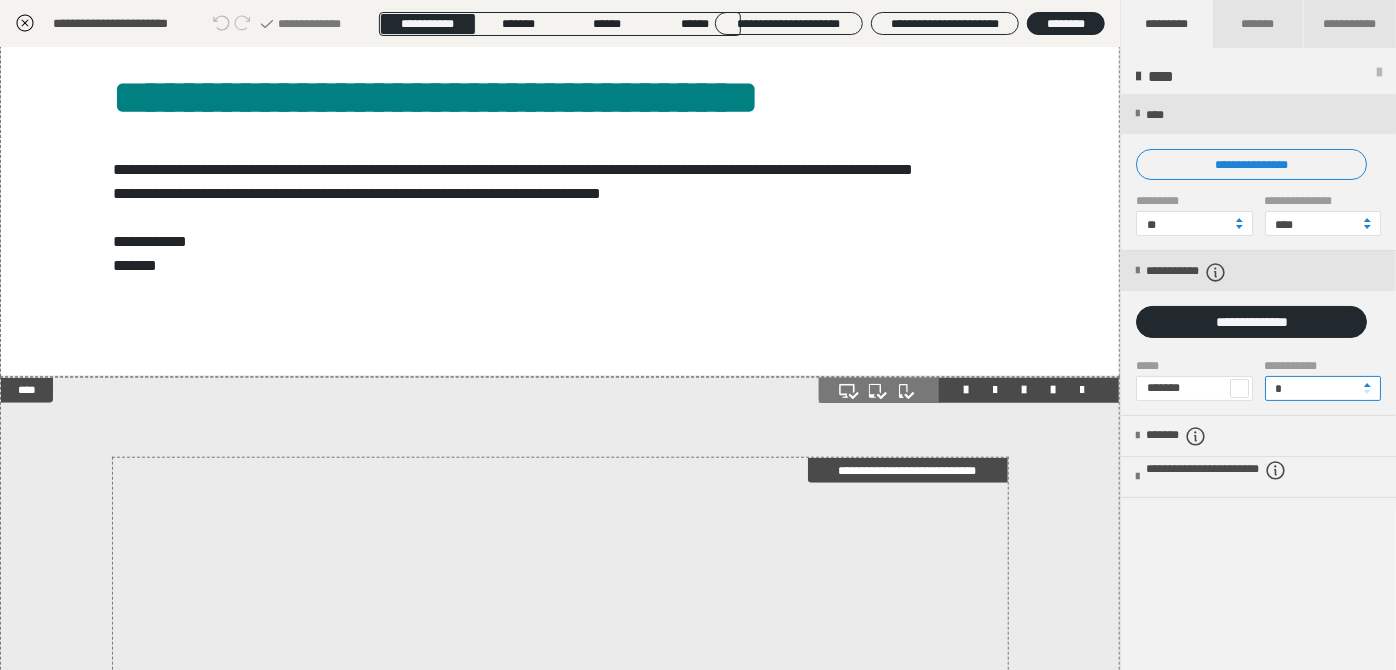 scroll, scrollTop: 909, scrollLeft: 0, axis: vertical 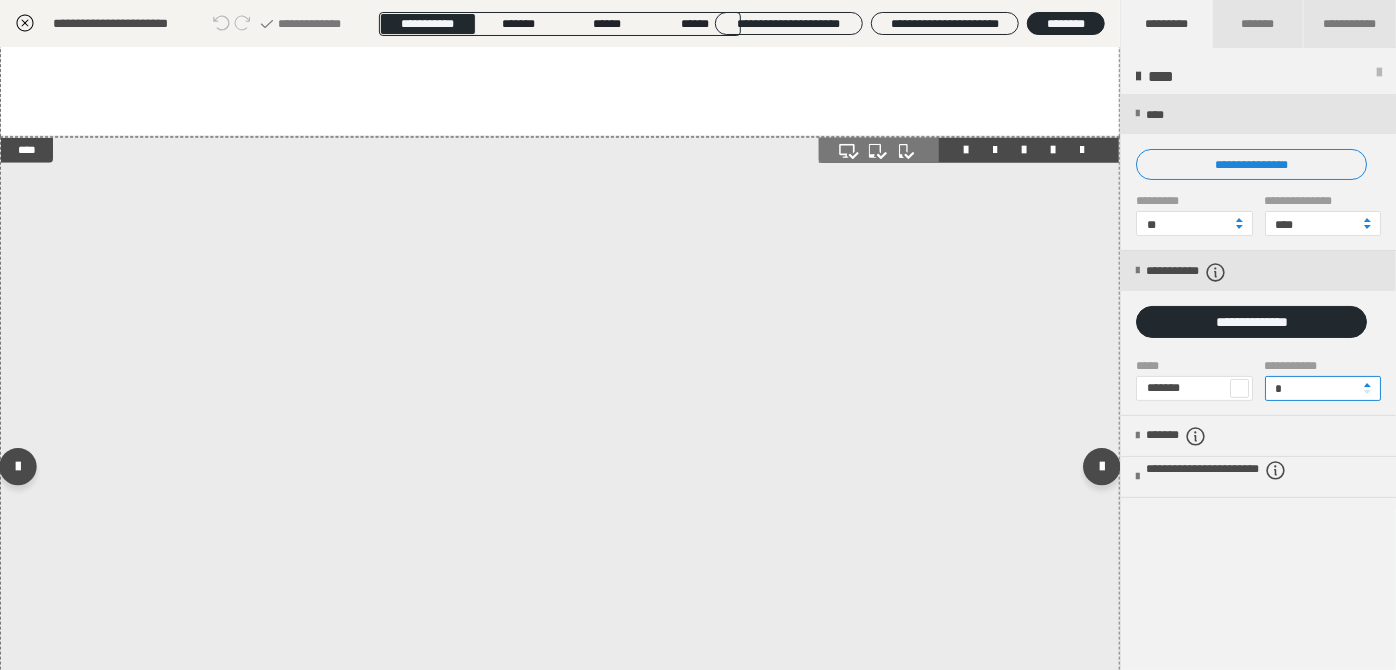 type on "*" 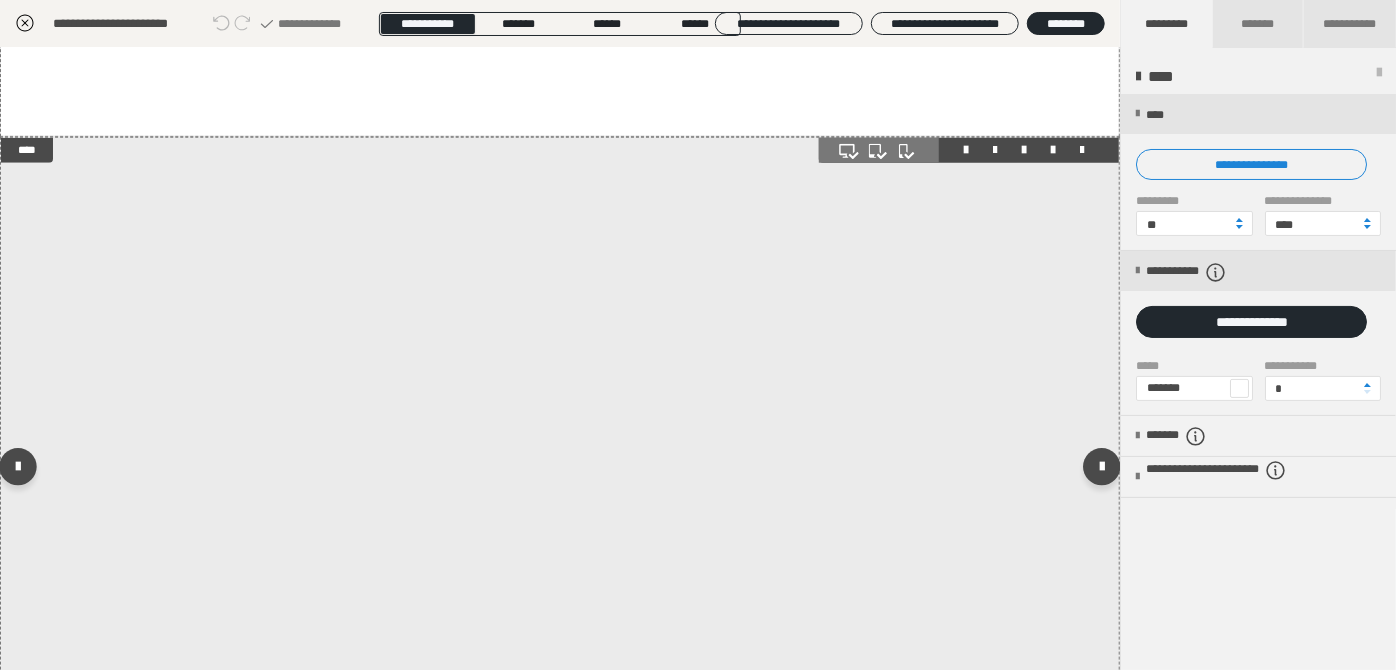 click at bounding box center (560, 471) 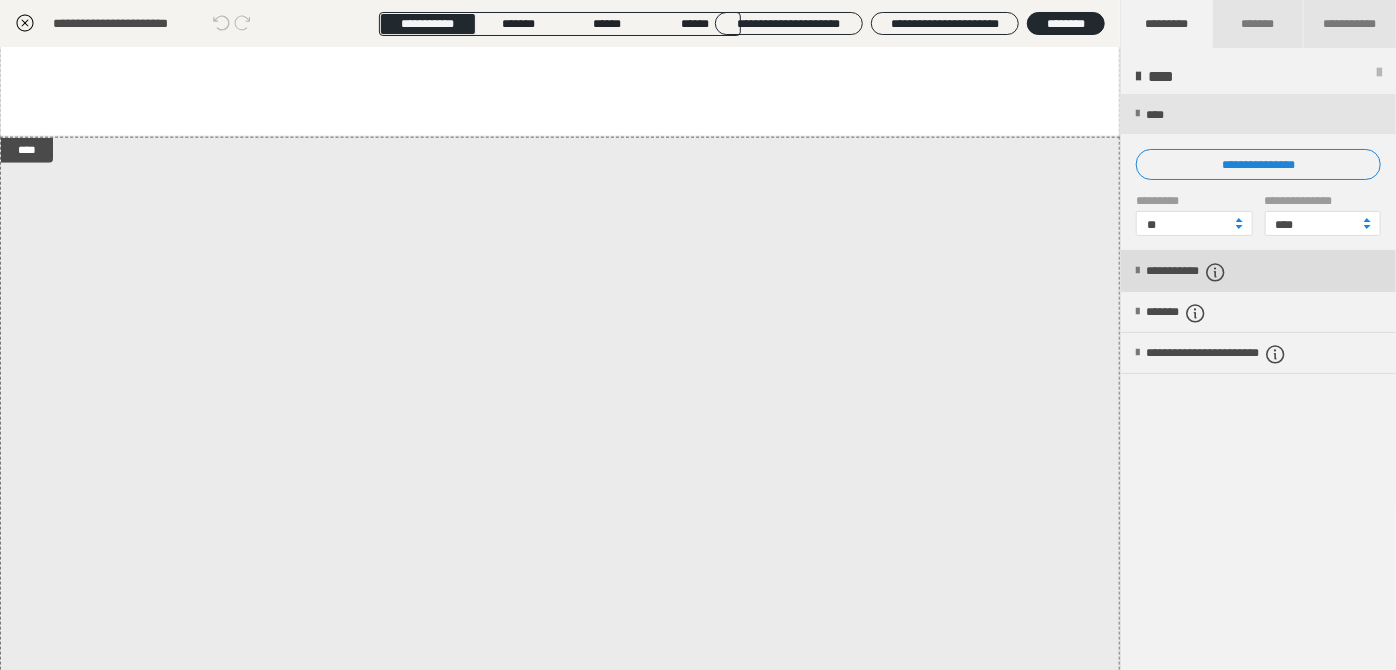 click on "**********" at bounding box center (1258, 271) 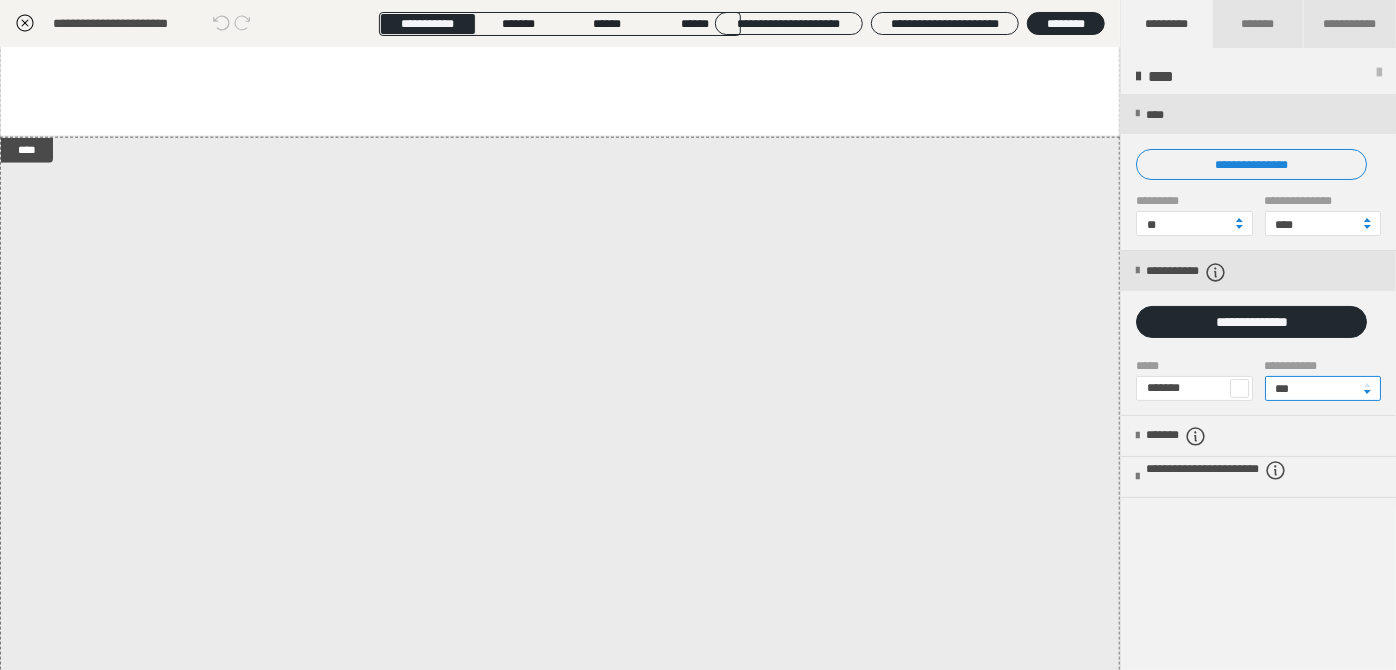 drag, startPoint x: 1298, startPoint y: 387, endPoint x: 1222, endPoint y: 384, distance: 76.05919 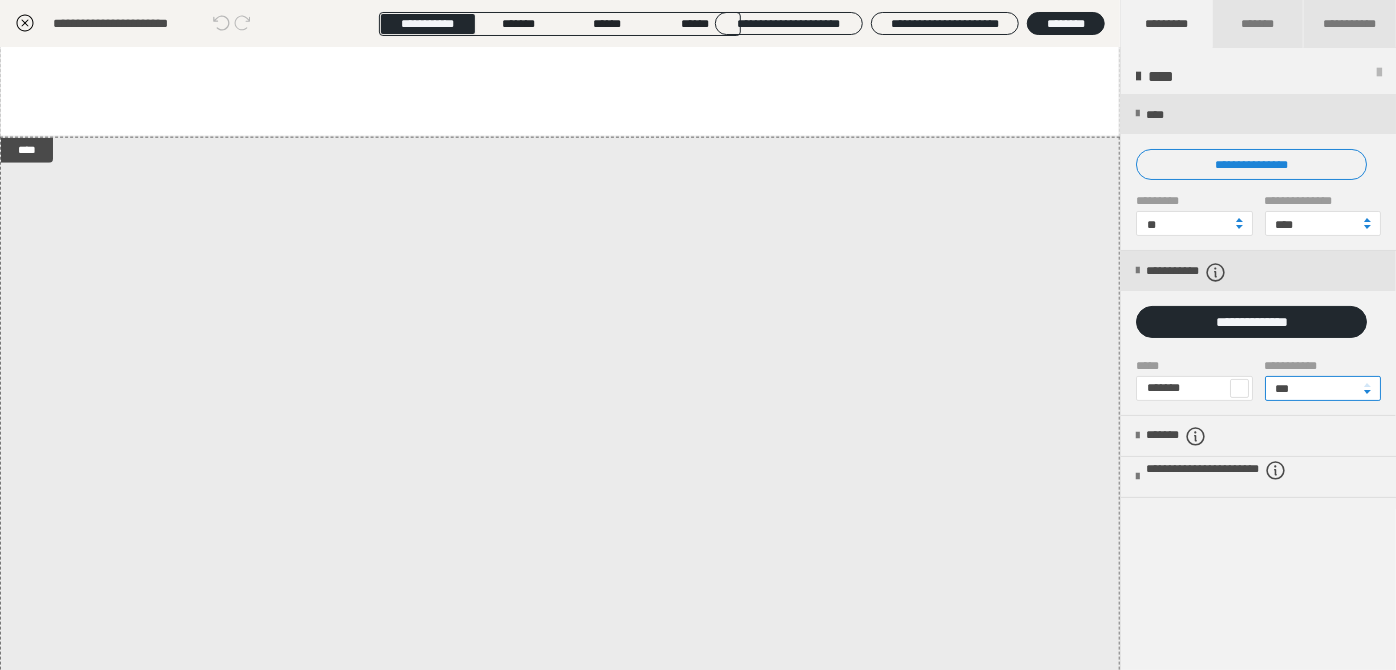 click on "**********" at bounding box center (1258, 387) 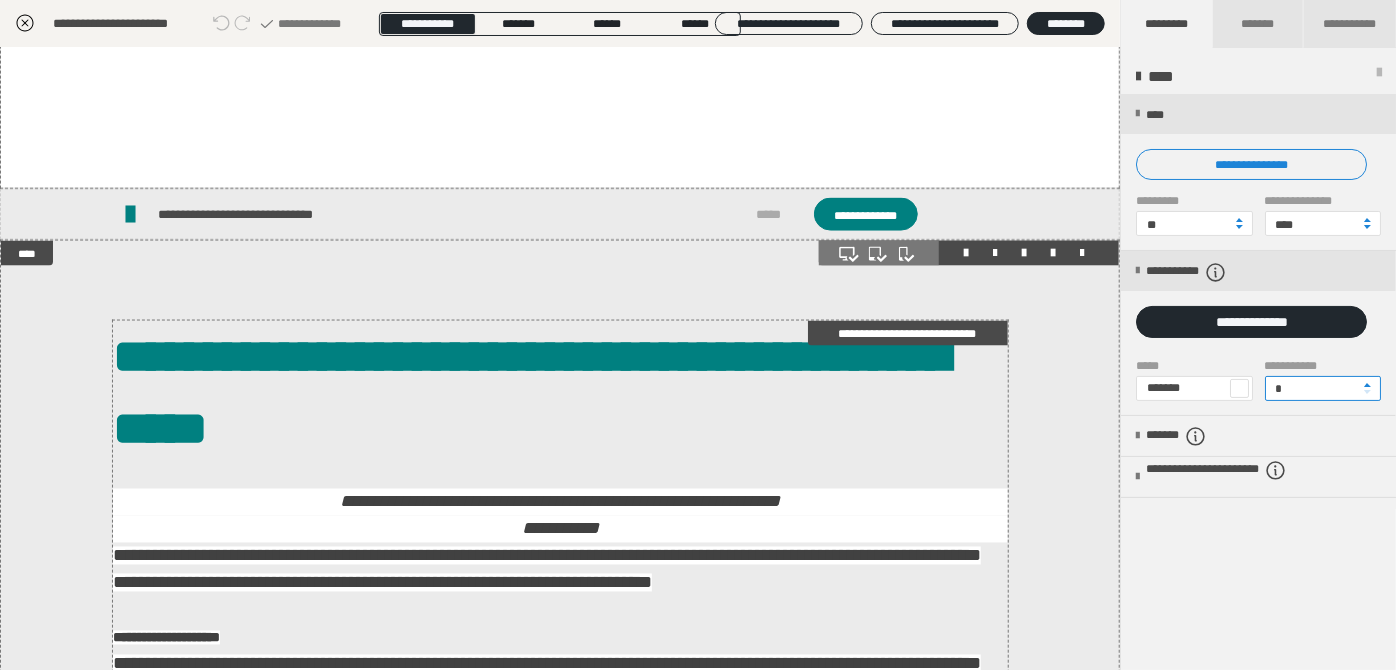 scroll, scrollTop: 1454, scrollLeft: 0, axis: vertical 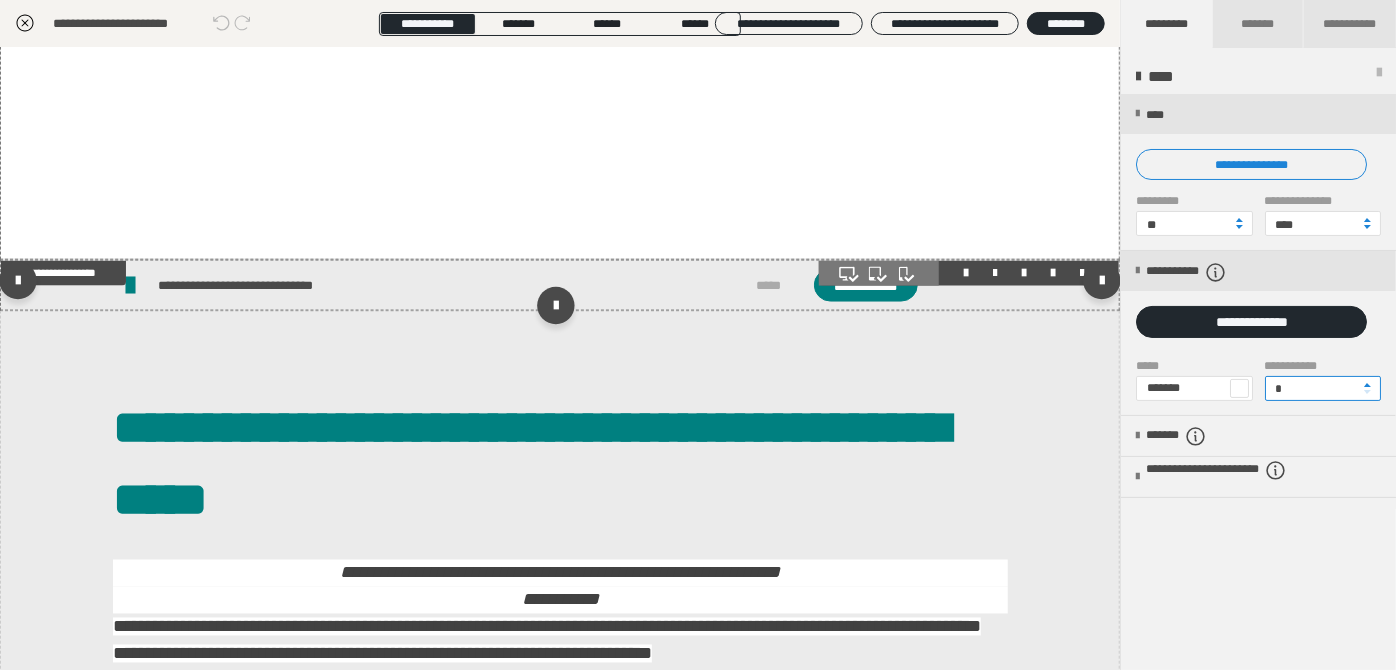 type on "*" 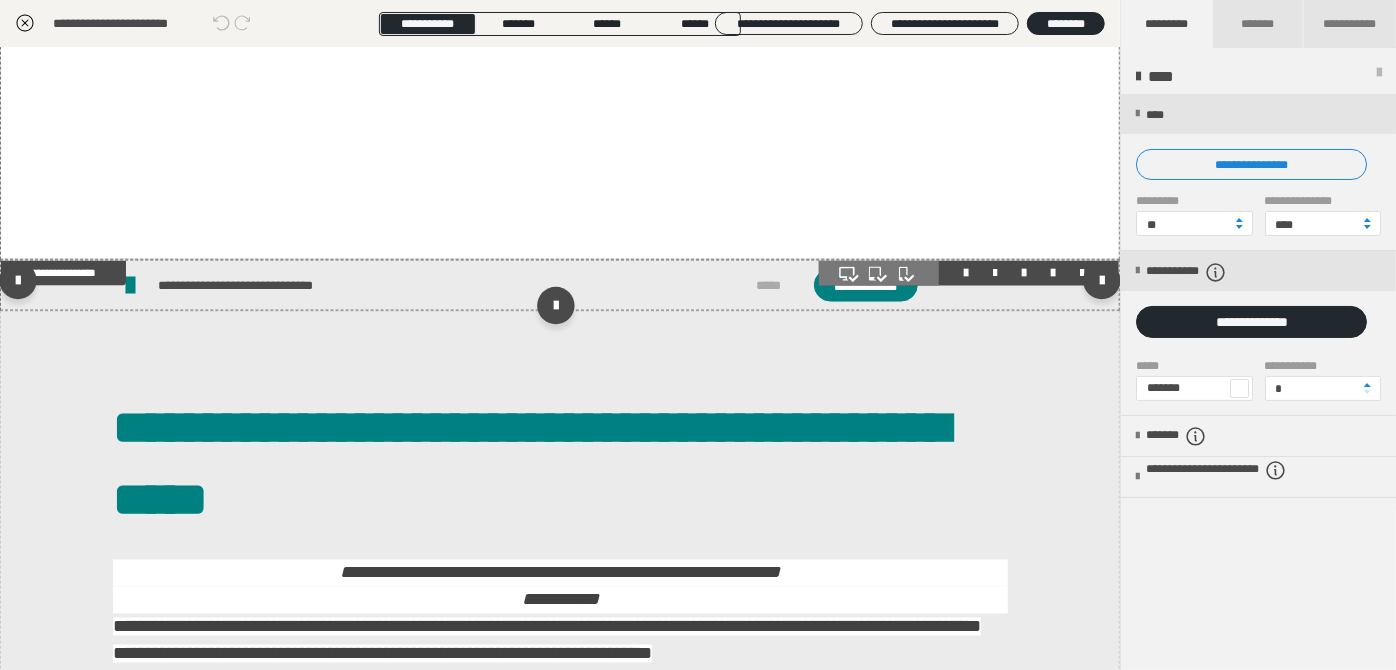 click on "**********" at bounding box center (560, 285) 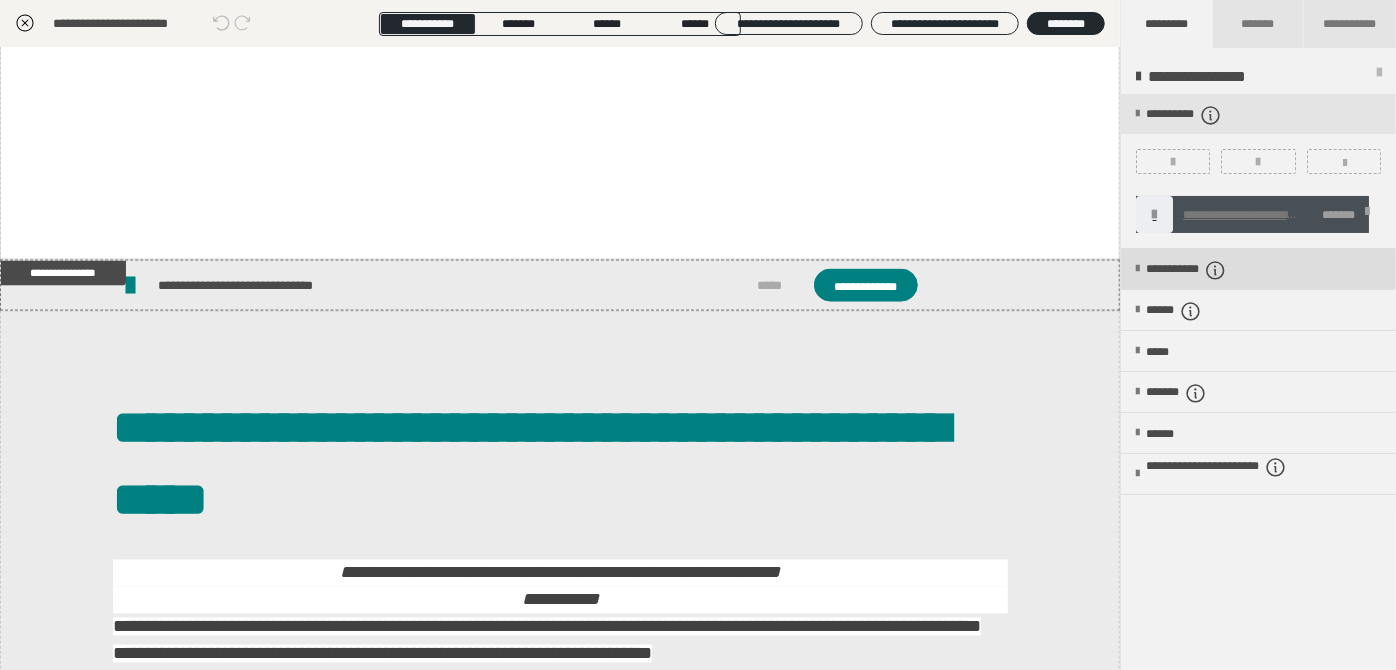 click on "**********" at bounding box center [1210, 270] 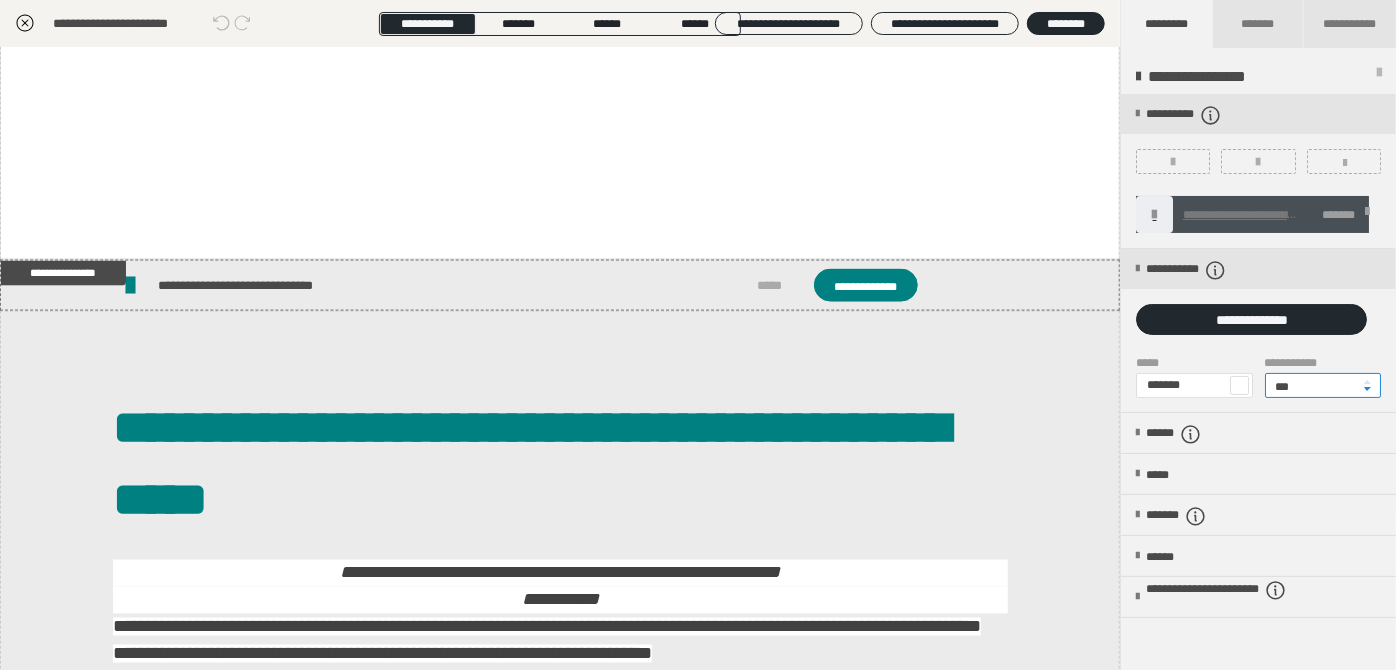 drag, startPoint x: 1296, startPoint y: 381, endPoint x: 1240, endPoint y: 384, distance: 56.0803 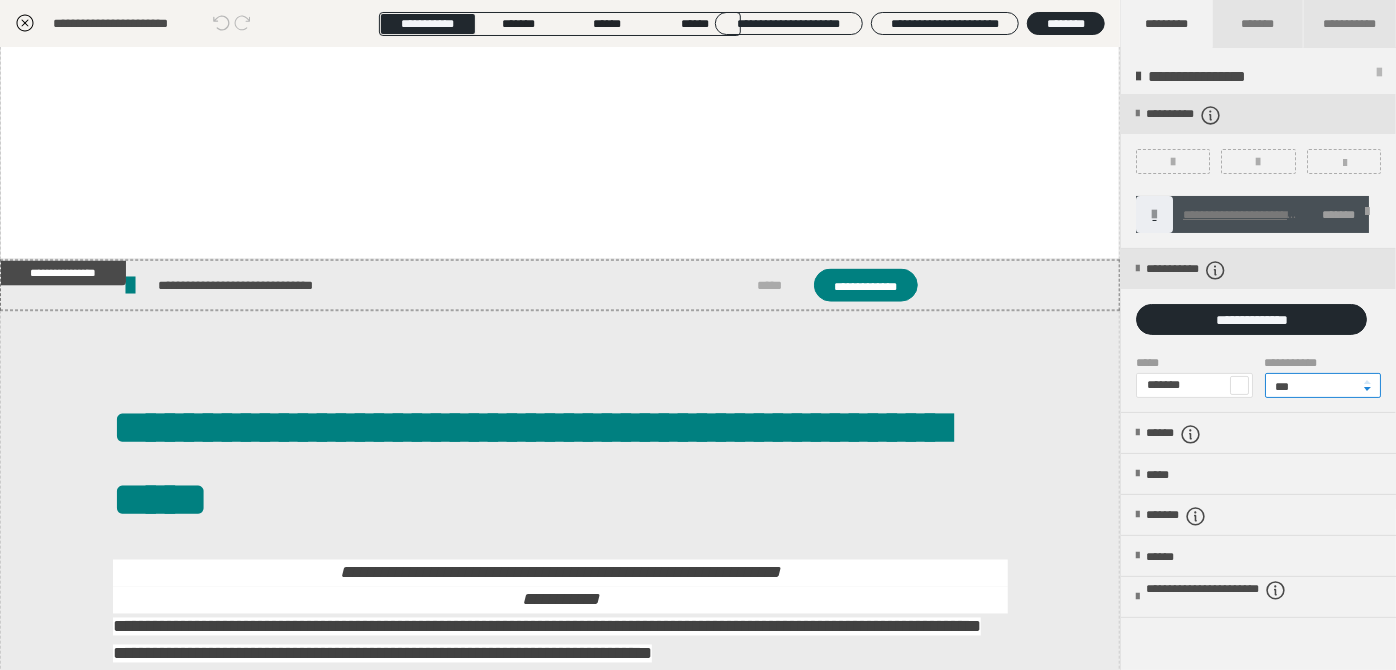click on "**********" at bounding box center [1258, 384] 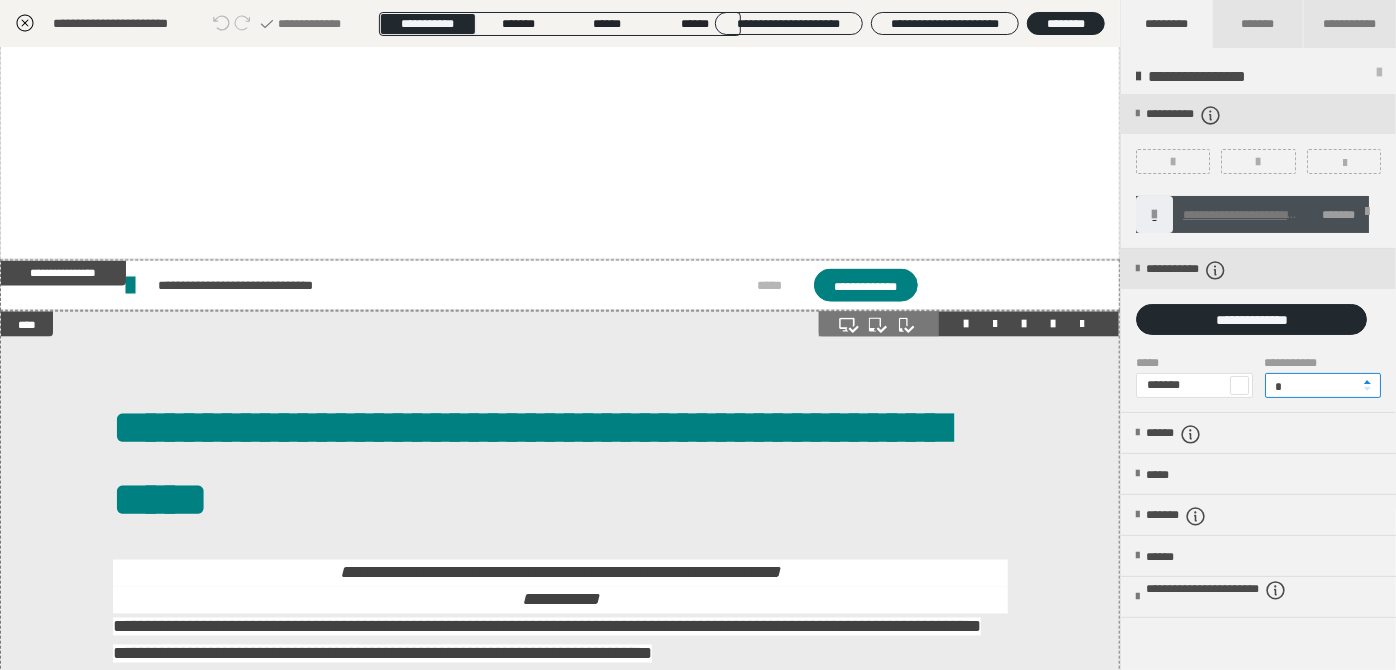 type on "*" 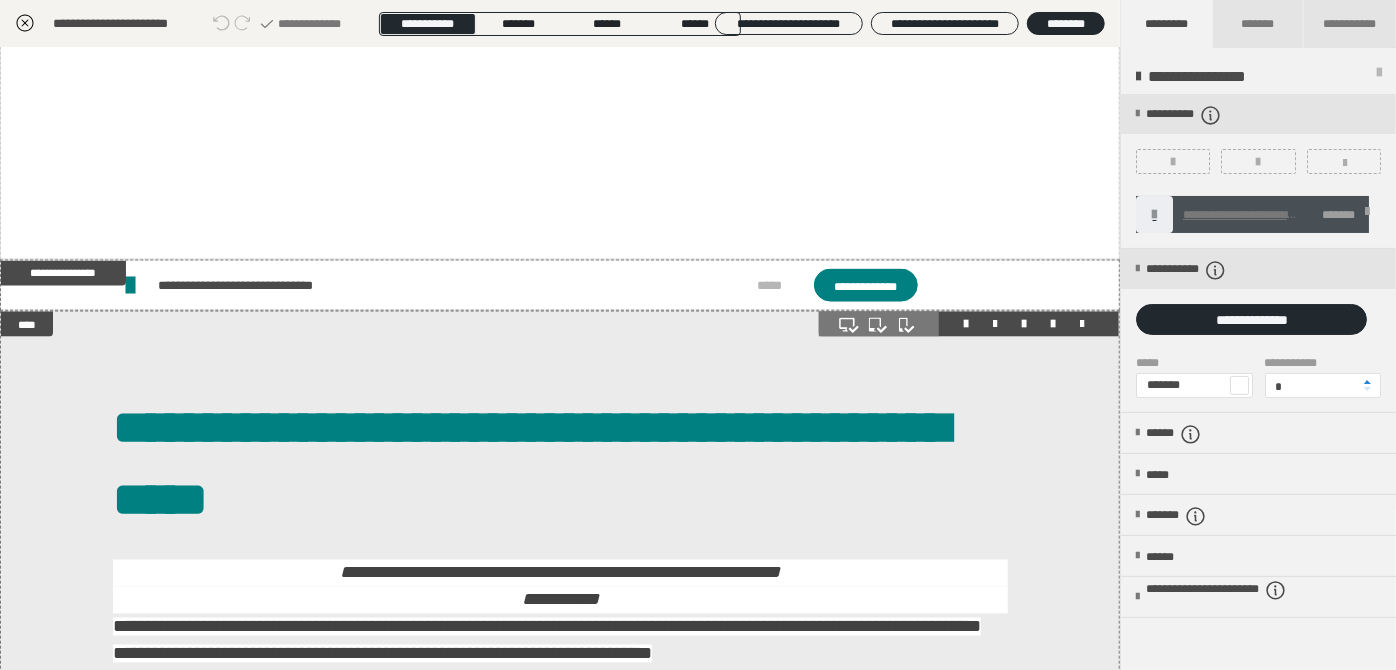 drag, startPoint x: 1025, startPoint y: 498, endPoint x: 1038, endPoint y: 501, distance: 13.341664 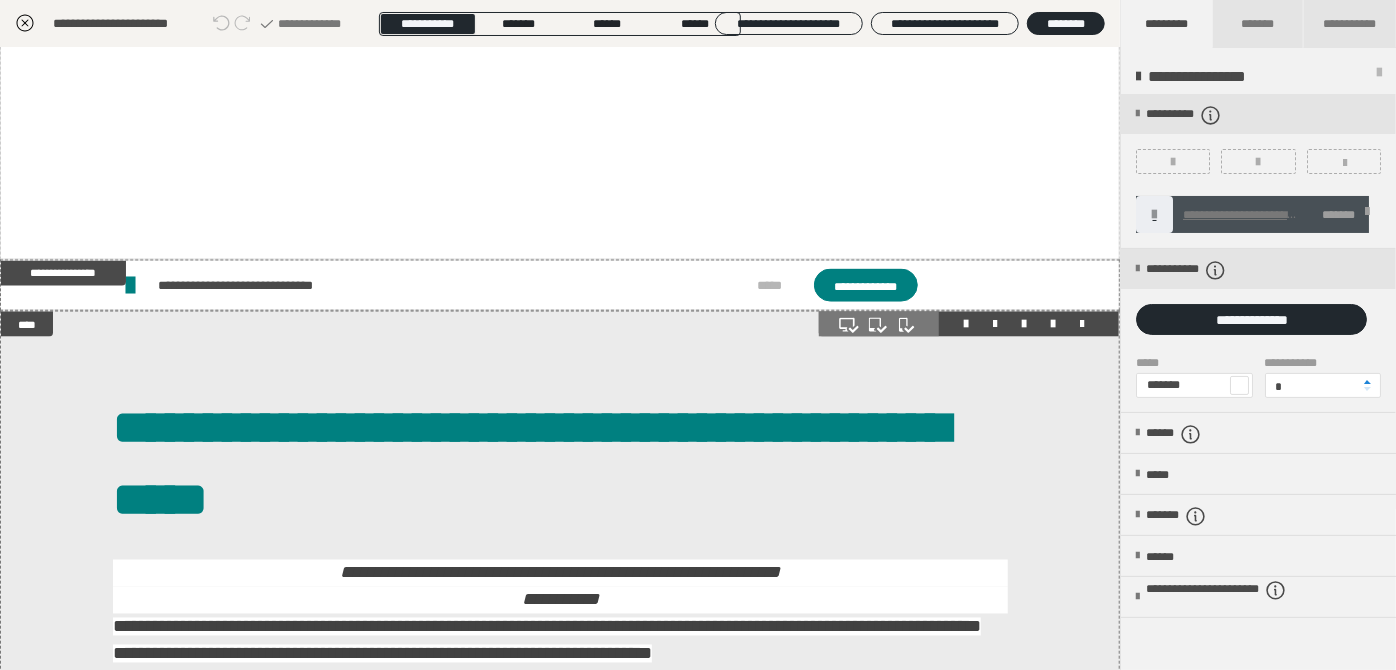click at bounding box center (560, 1711) 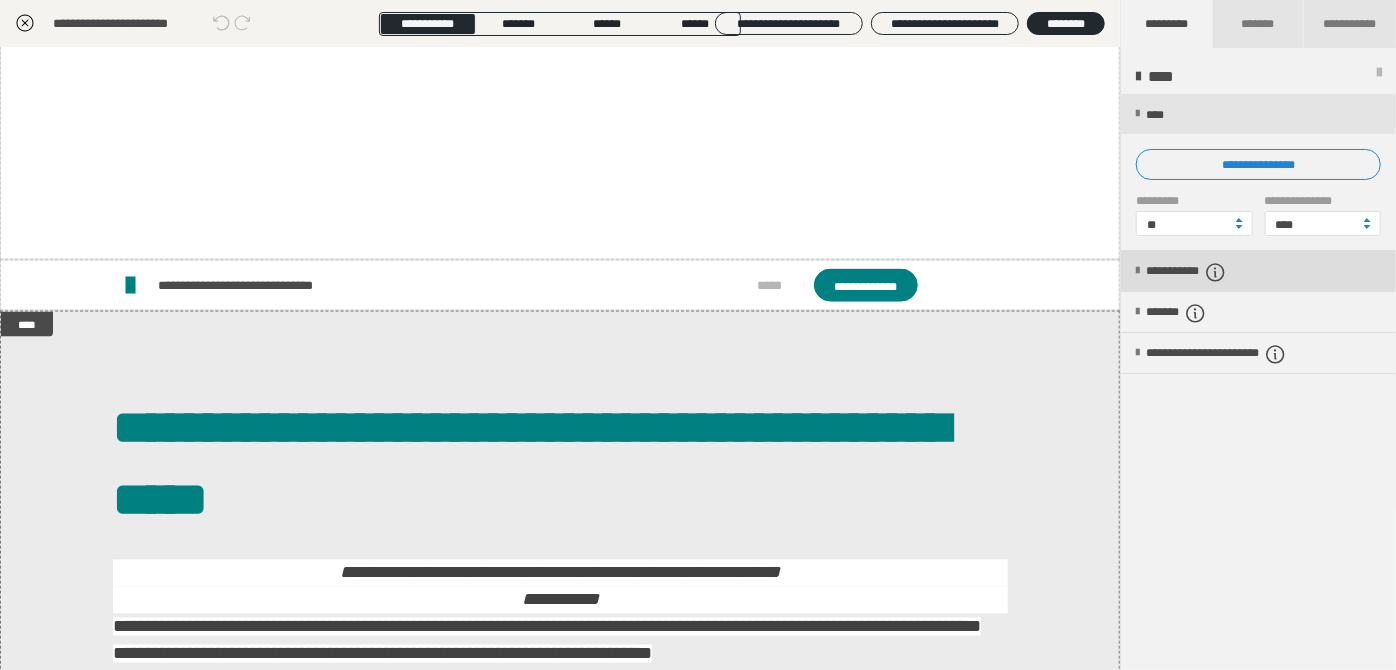 click on "**********" at bounding box center [1258, 271] 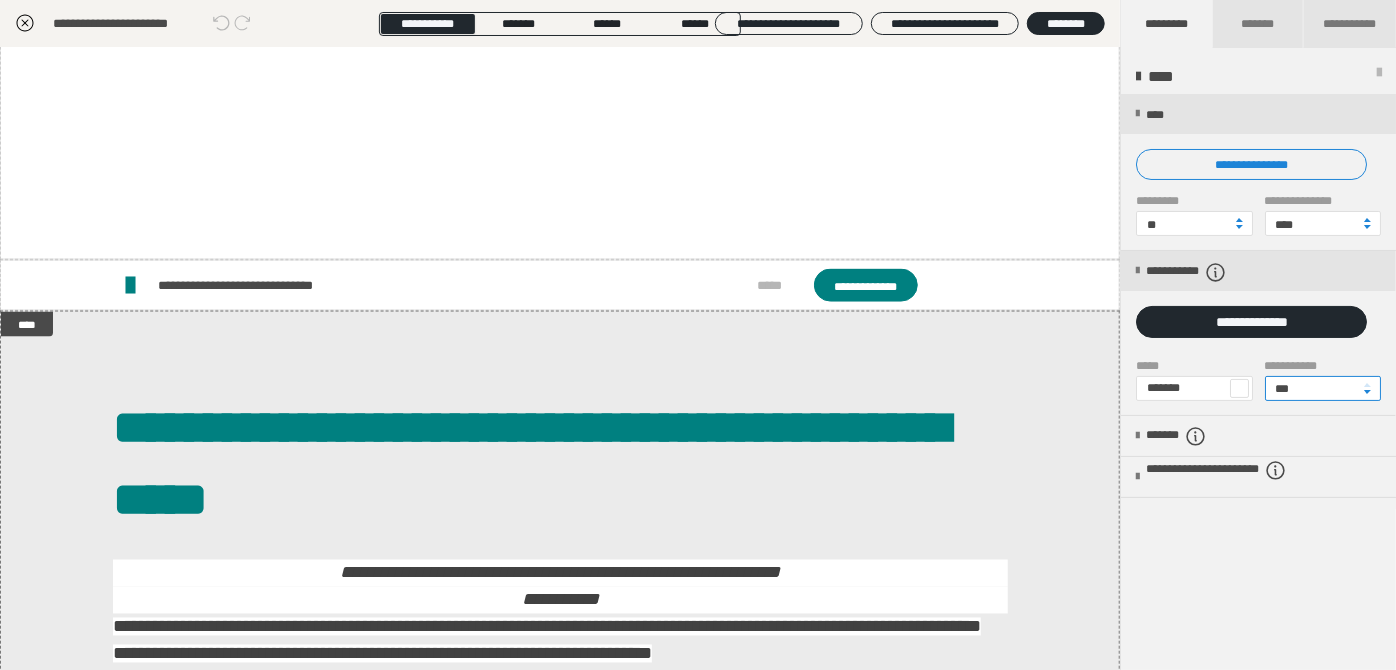 drag, startPoint x: 1299, startPoint y: 384, endPoint x: 1233, endPoint y: 382, distance: 66.0303 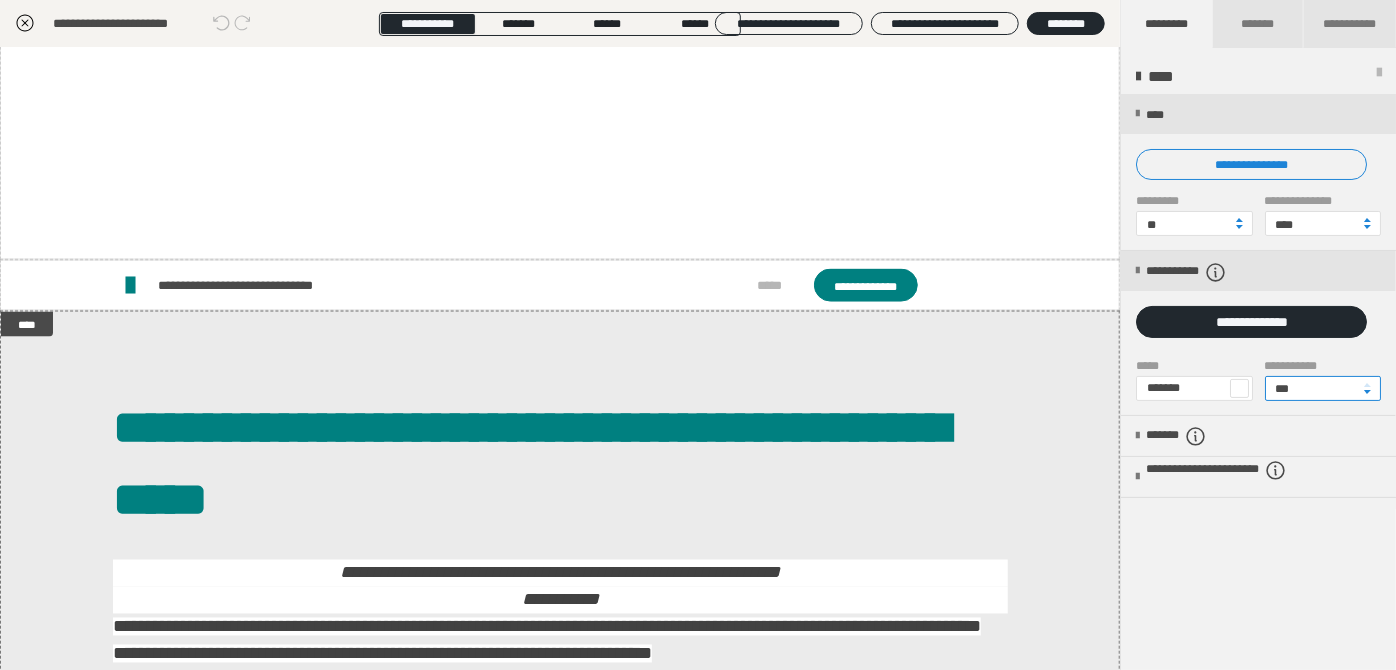 click on "**********" at bounding box center (1258, 387) 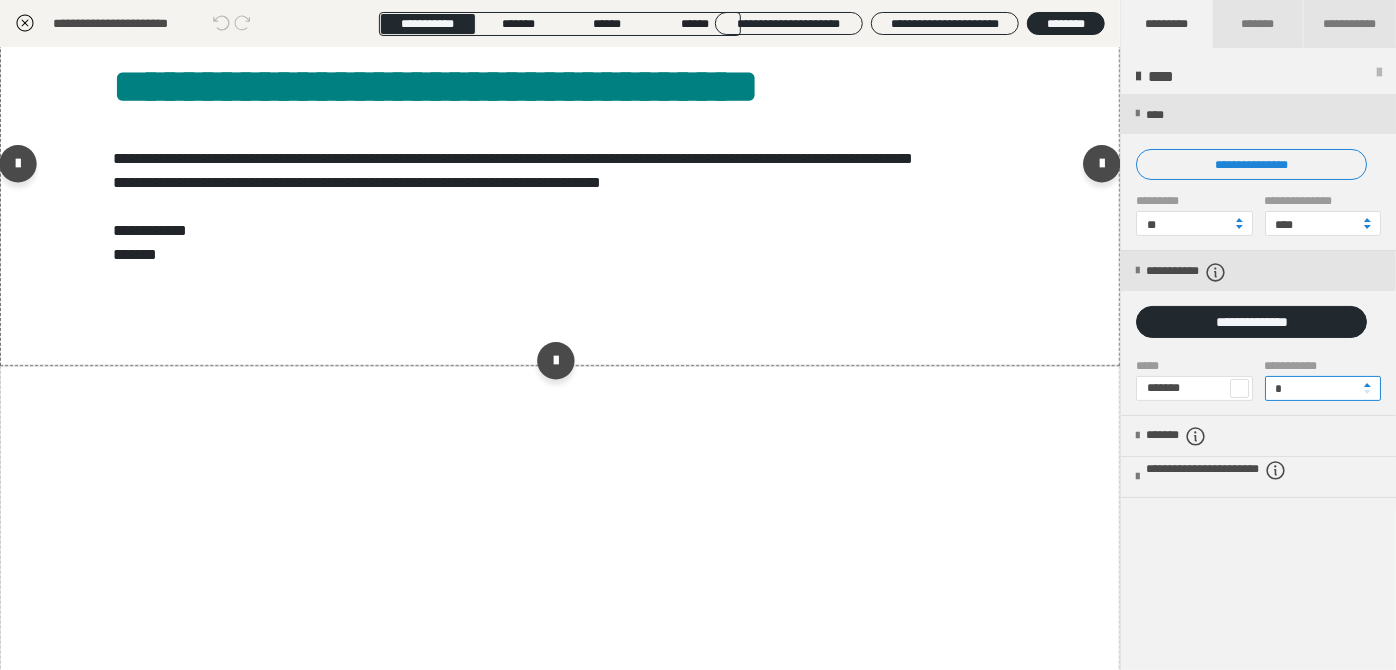 scroll, scrollTop: 407, scrollLeft: 0, axis: vertical 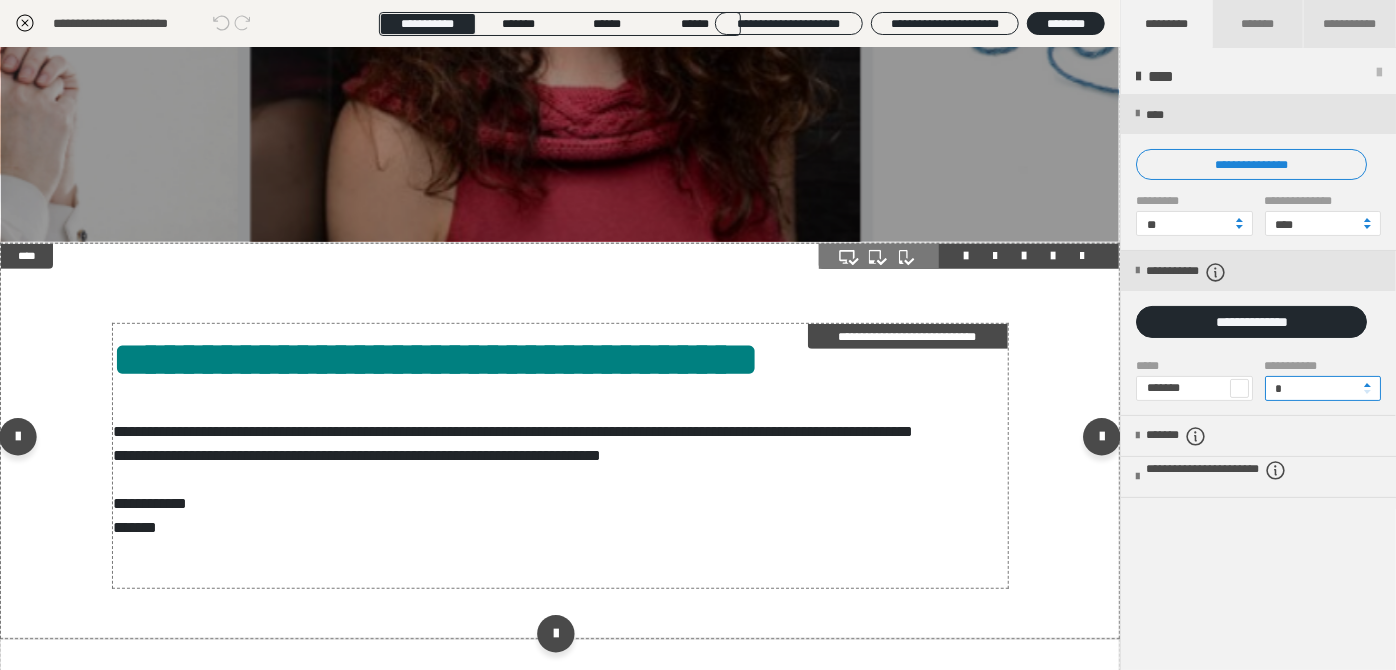 type on "*" 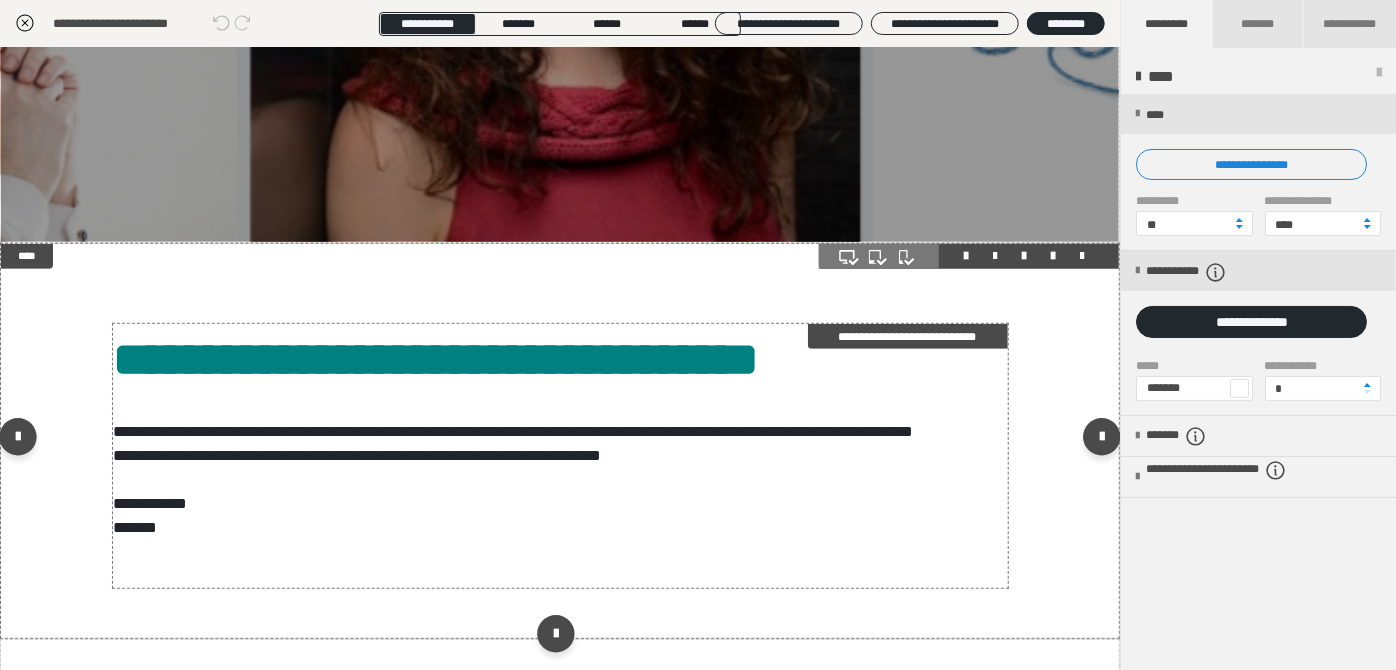 click on "**********" at bounding box center [555, 456] 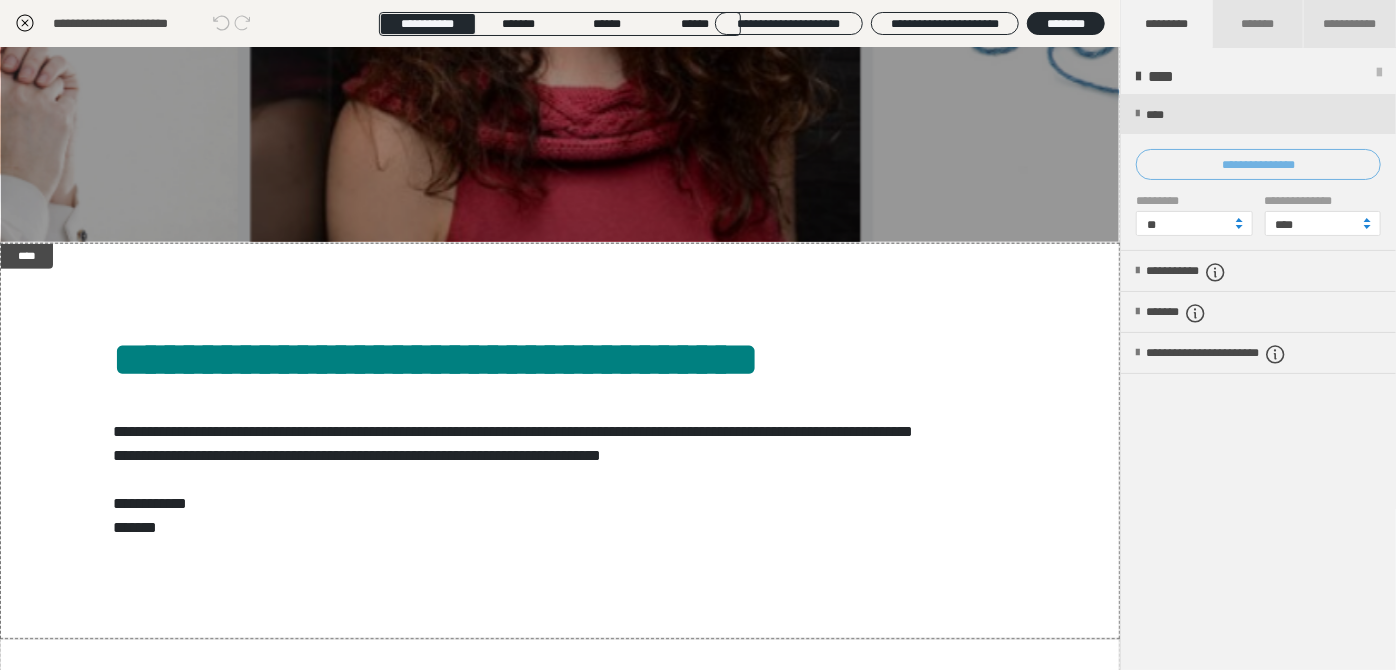 click on "**********" at bounding box center [1258, 164] 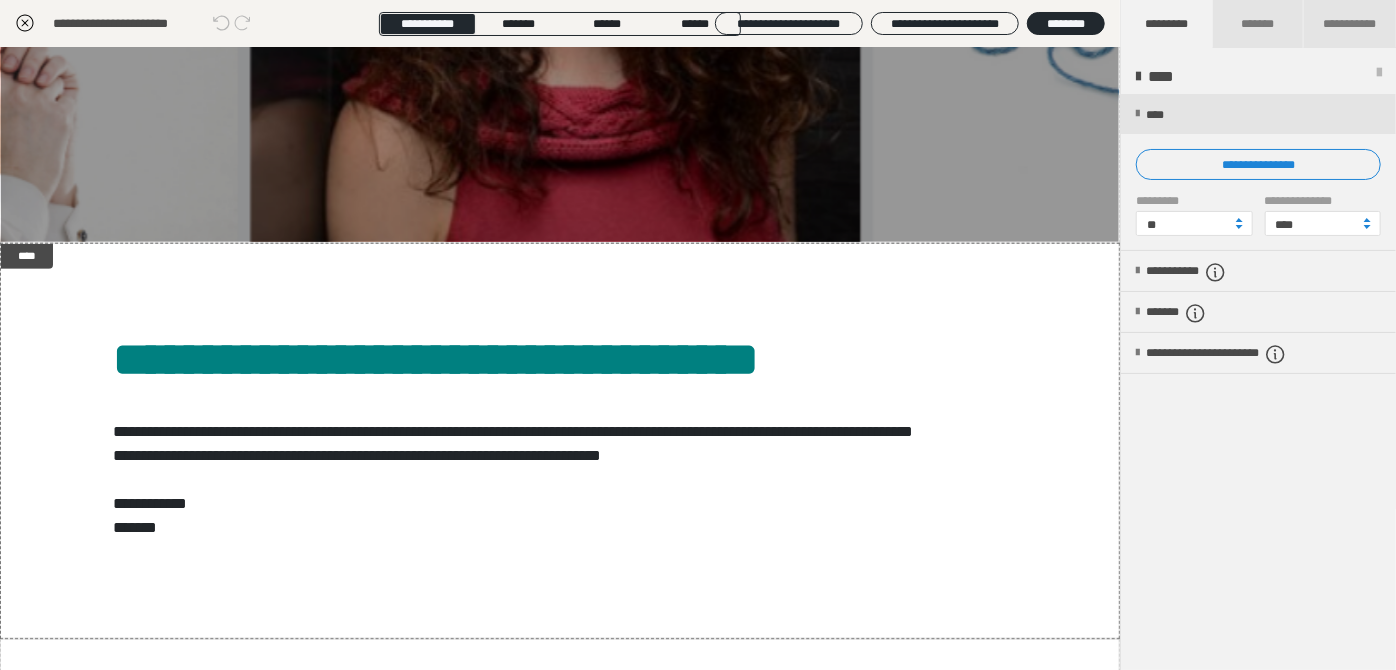 click on "**********" at bounding box center [698, 335] 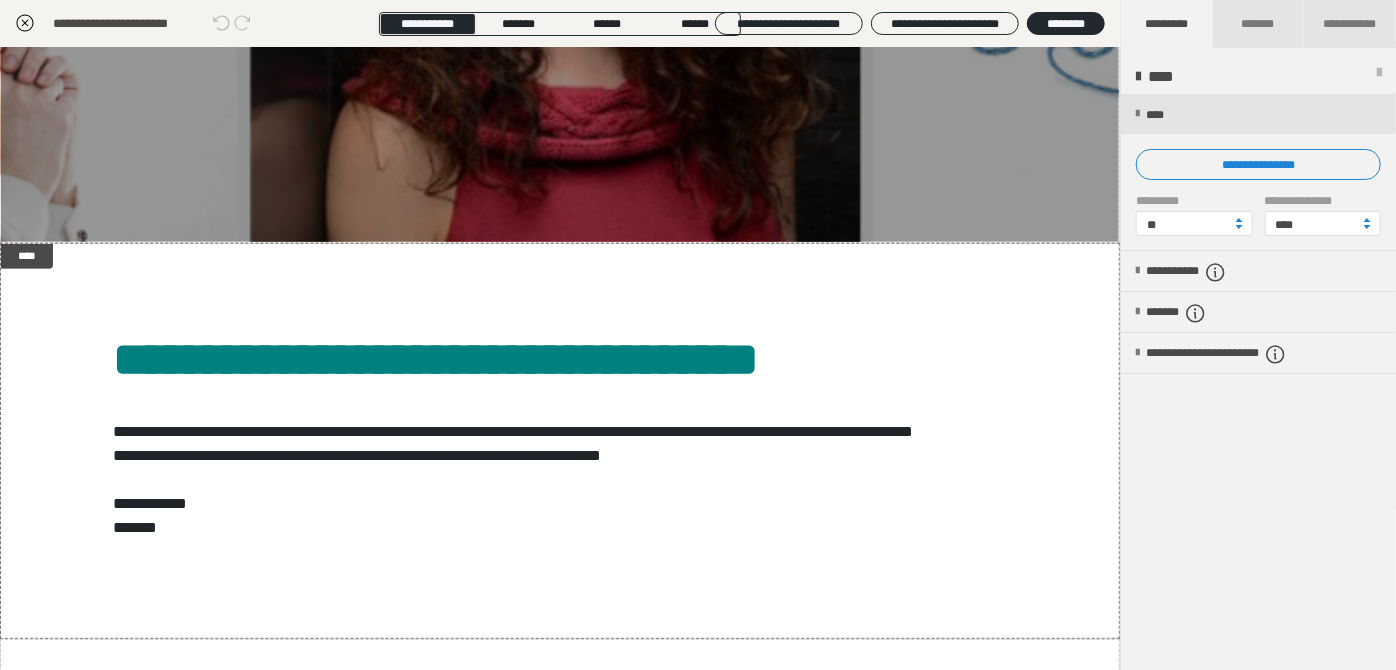 click on "**********" at bounding box center [698, 272] 